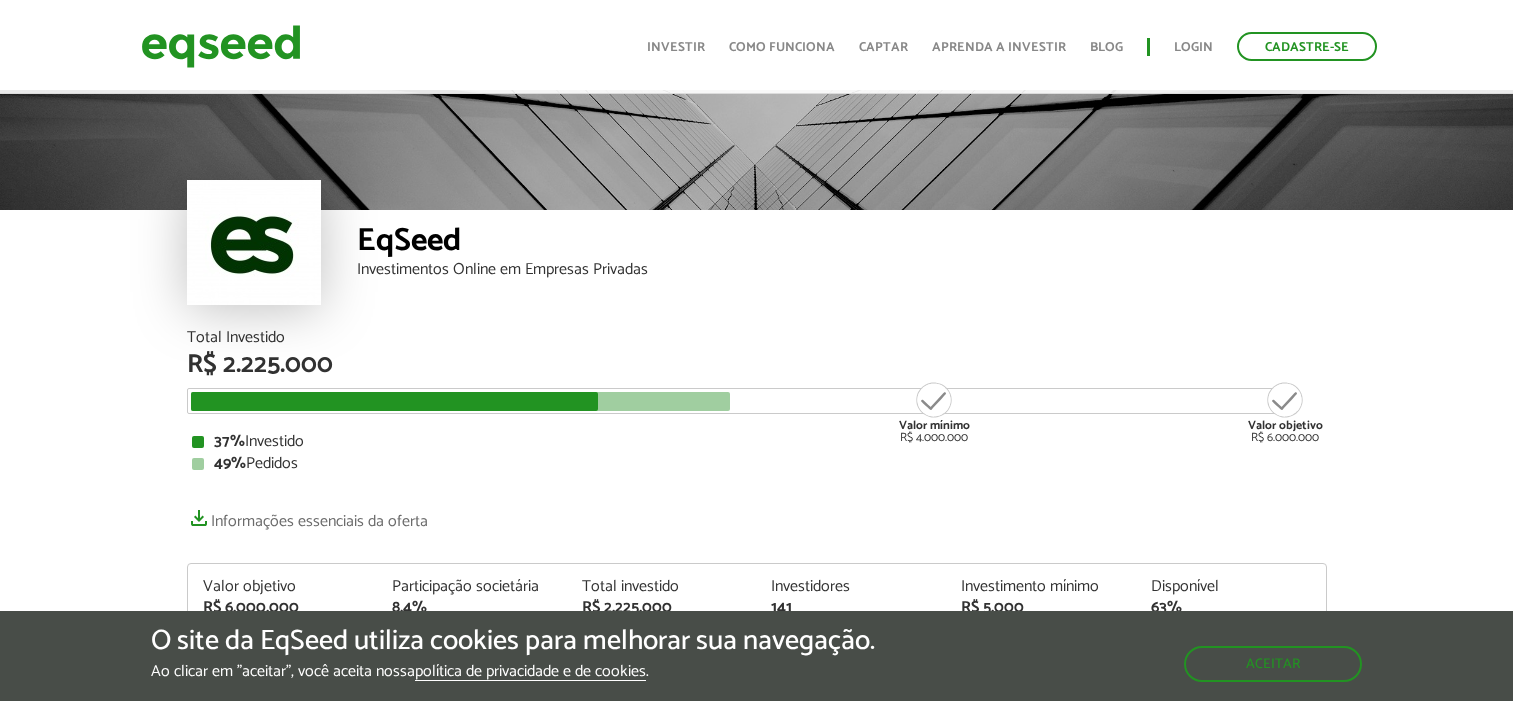 scroll, scrollTop: 138, scrollLeft: 0, axis: vertical 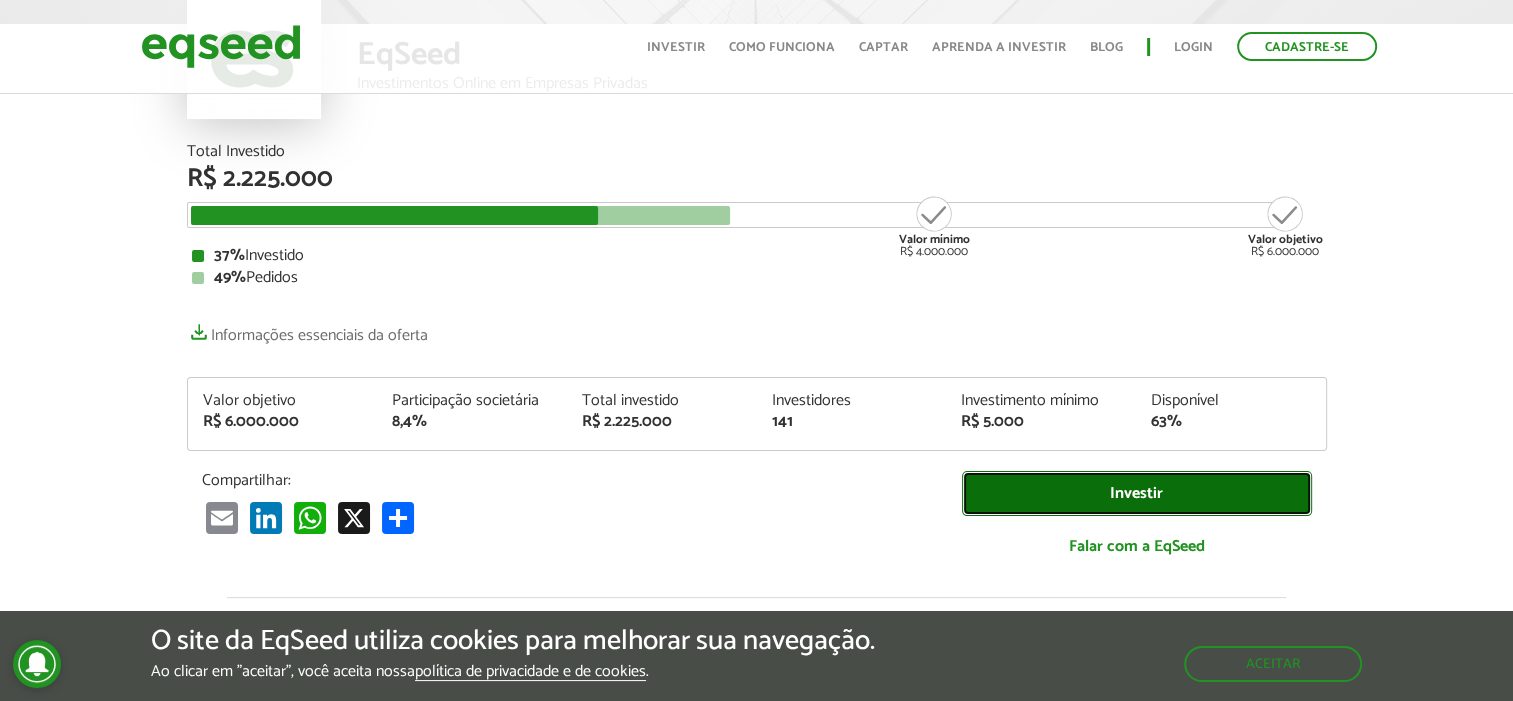 click on "Investir" at bounding box center [1137, 493] 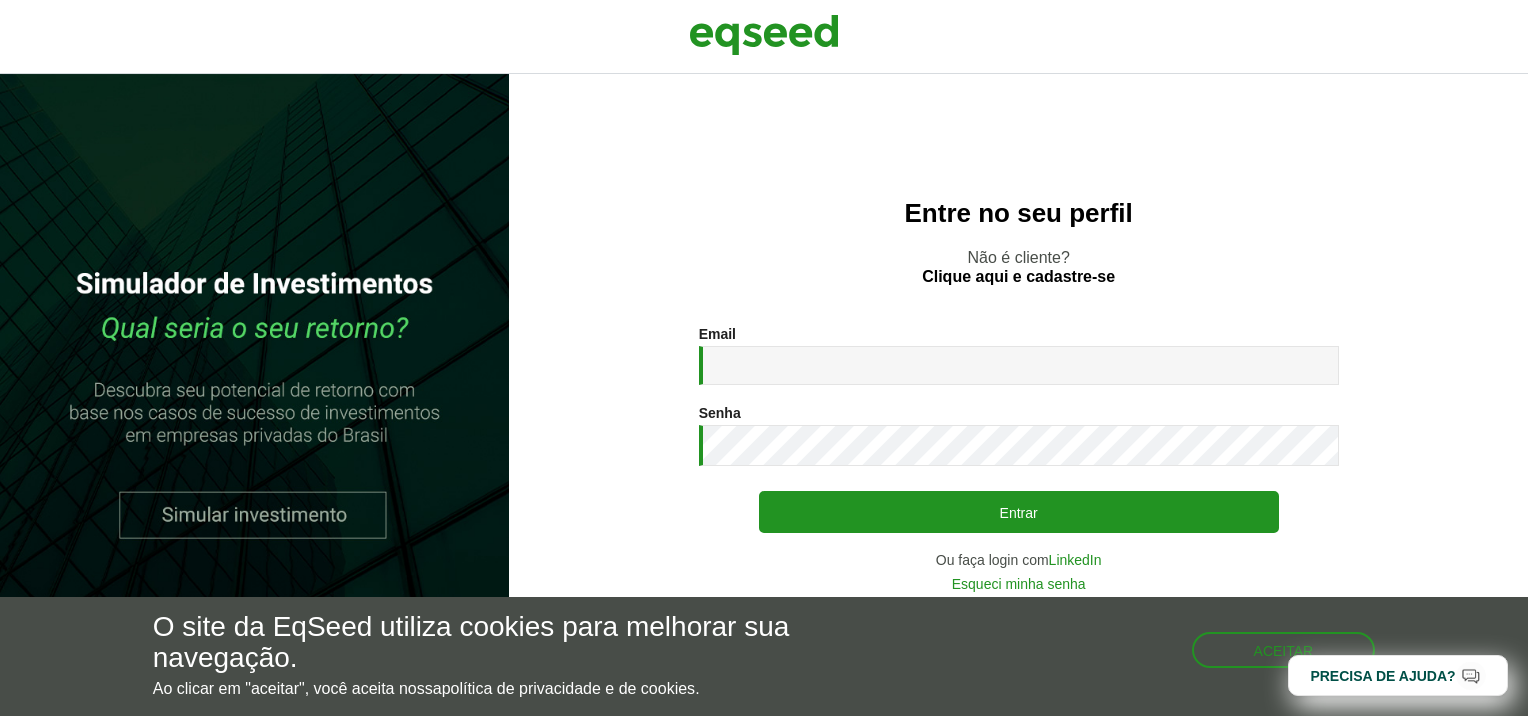 scroll, scrollTop: 0, scrollLeft: 0, axis: both 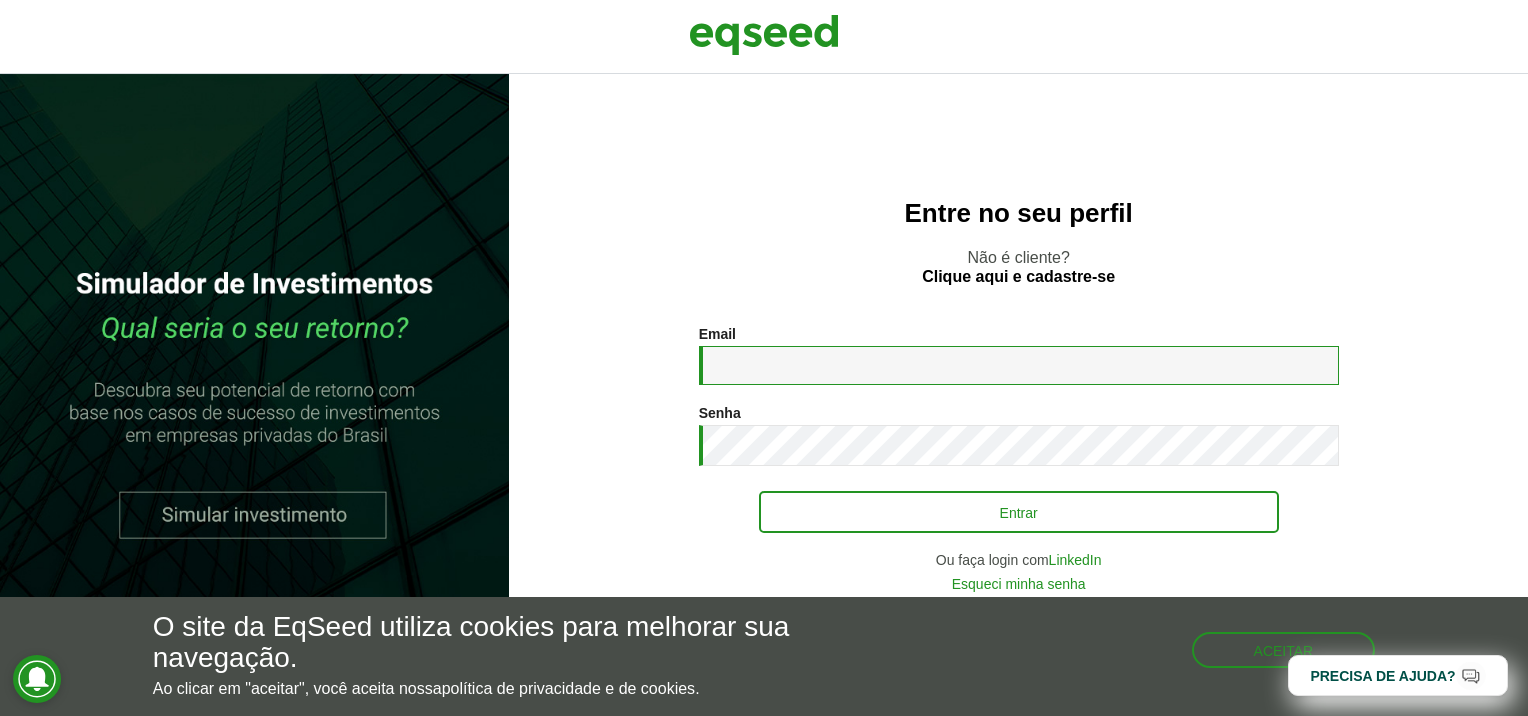 type on "**********" 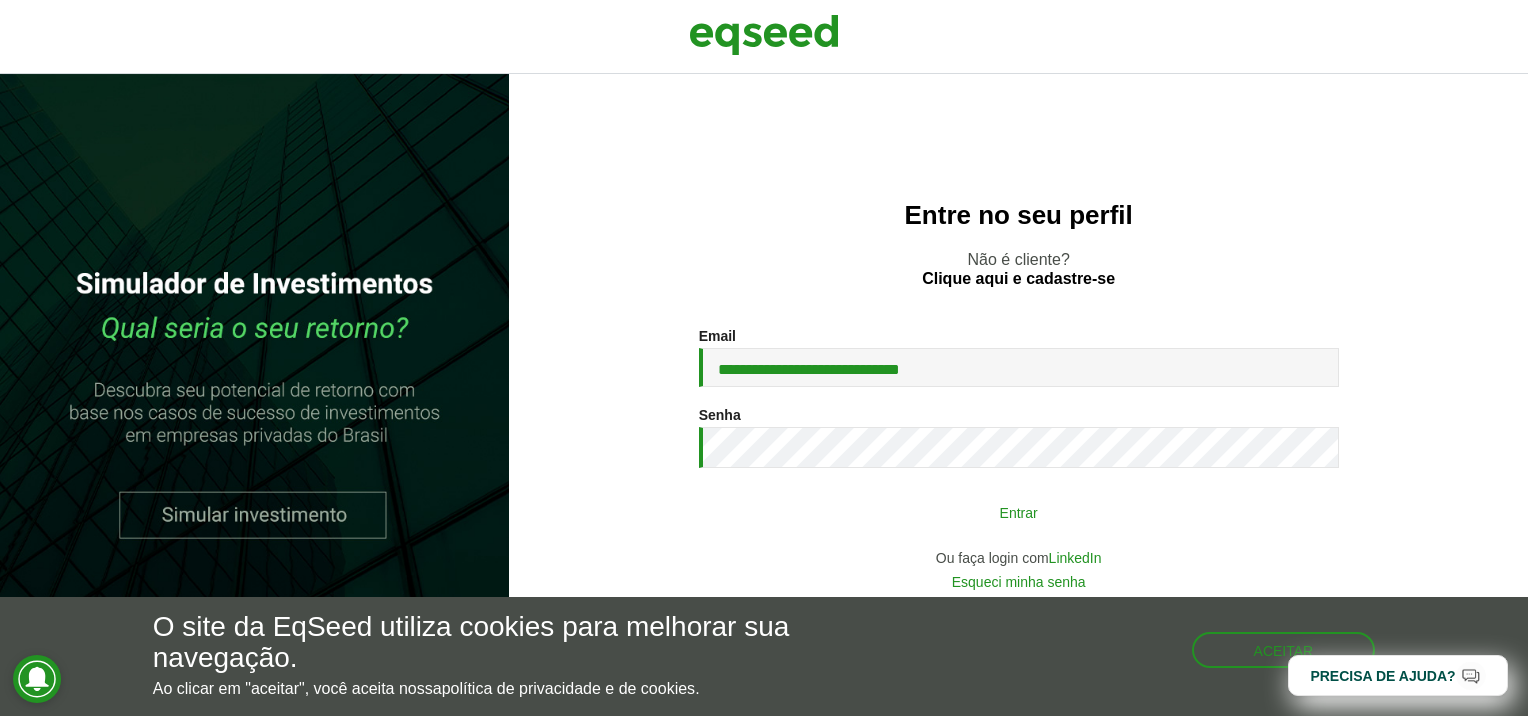 click on "Entrar" at bounding box center [1019, 512] 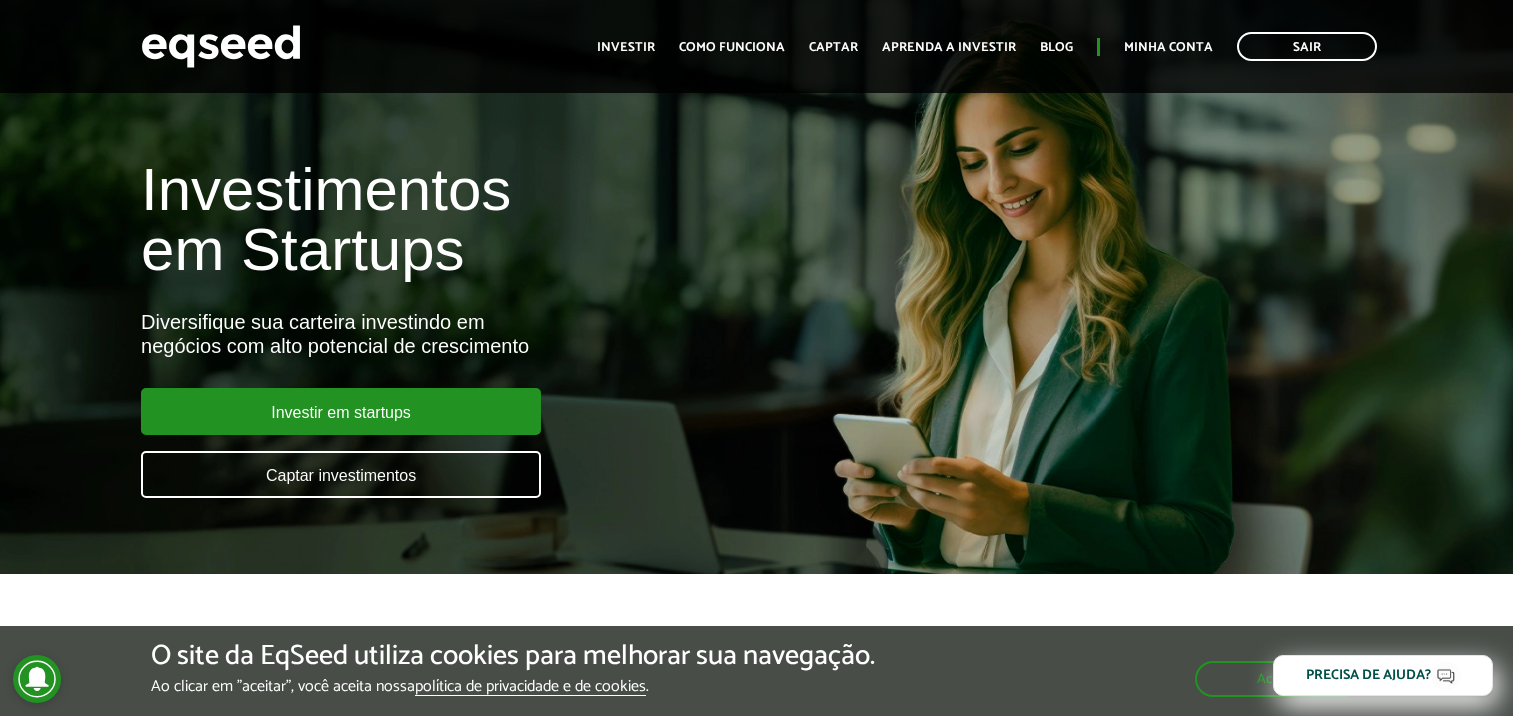 scroll, scrollTop: 420, scrollLeft: 0, axis: vertical 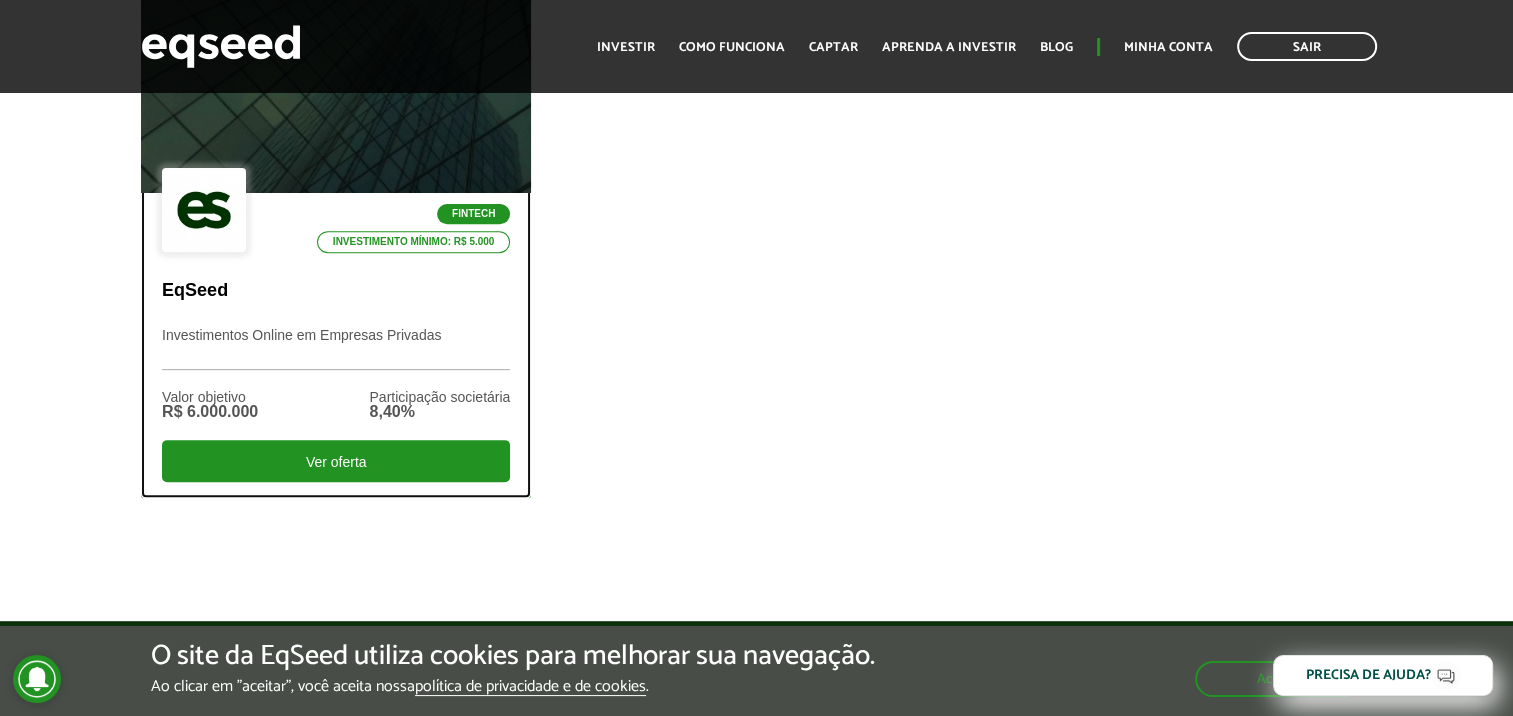 click on "Fintech
Investimento mínimo: R$ 5.000
EqSeed
Investimentos Online em Empresas Privadas
Valor objetivo
R$ 6.000.000
Participação societária
8,40%
Ver oferta" at bounding box center [336, 344] 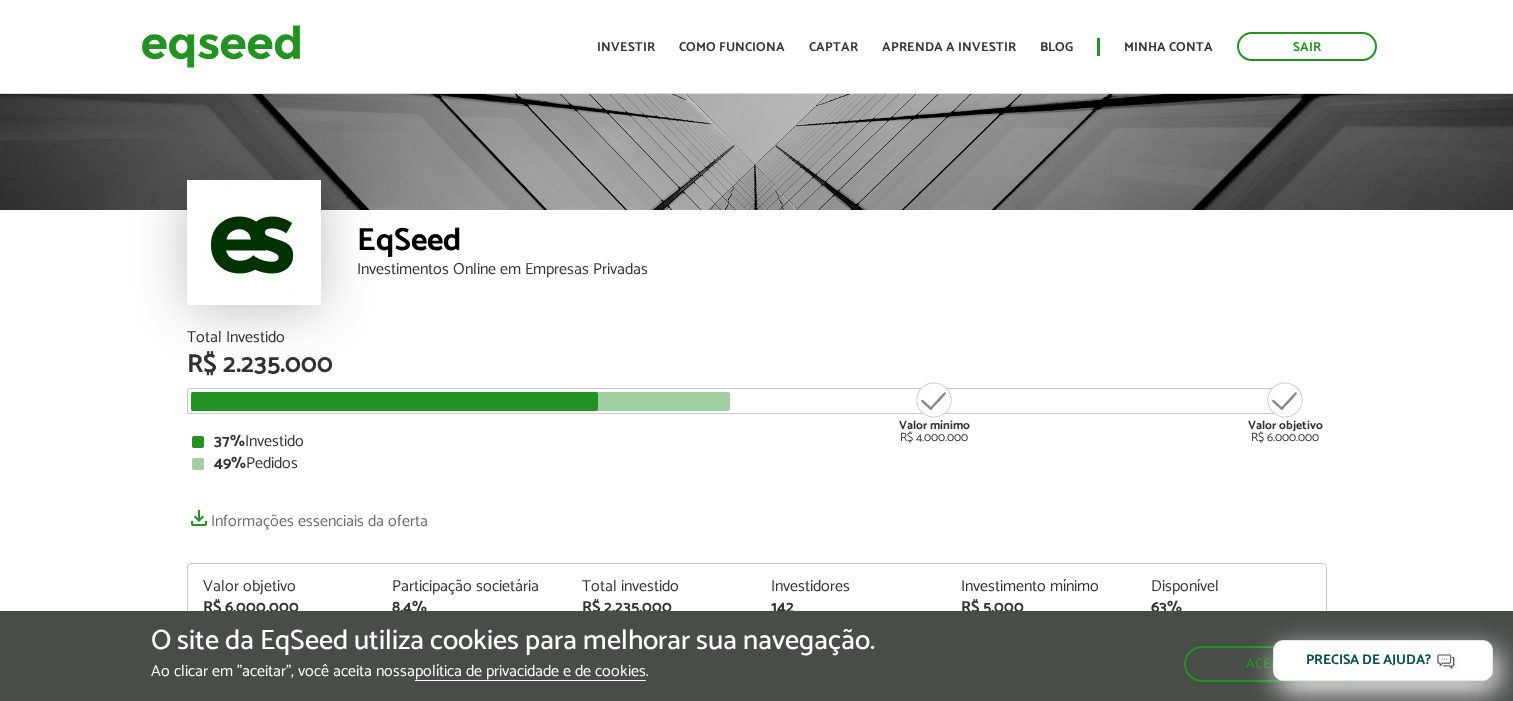 scroll, scrollTop: 0, scrollLeft: 0, axis: both 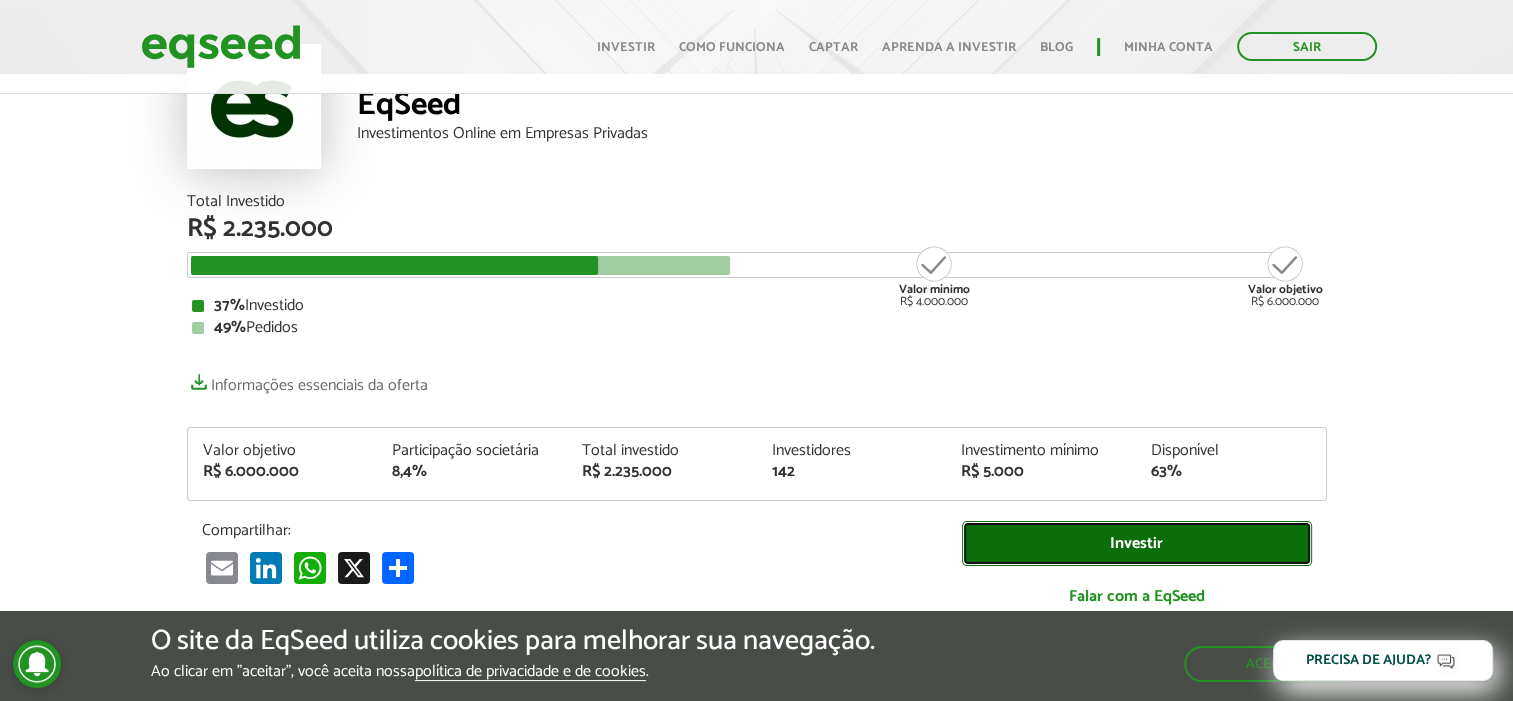 click on "Investir" at bounding box center [1137, 543] 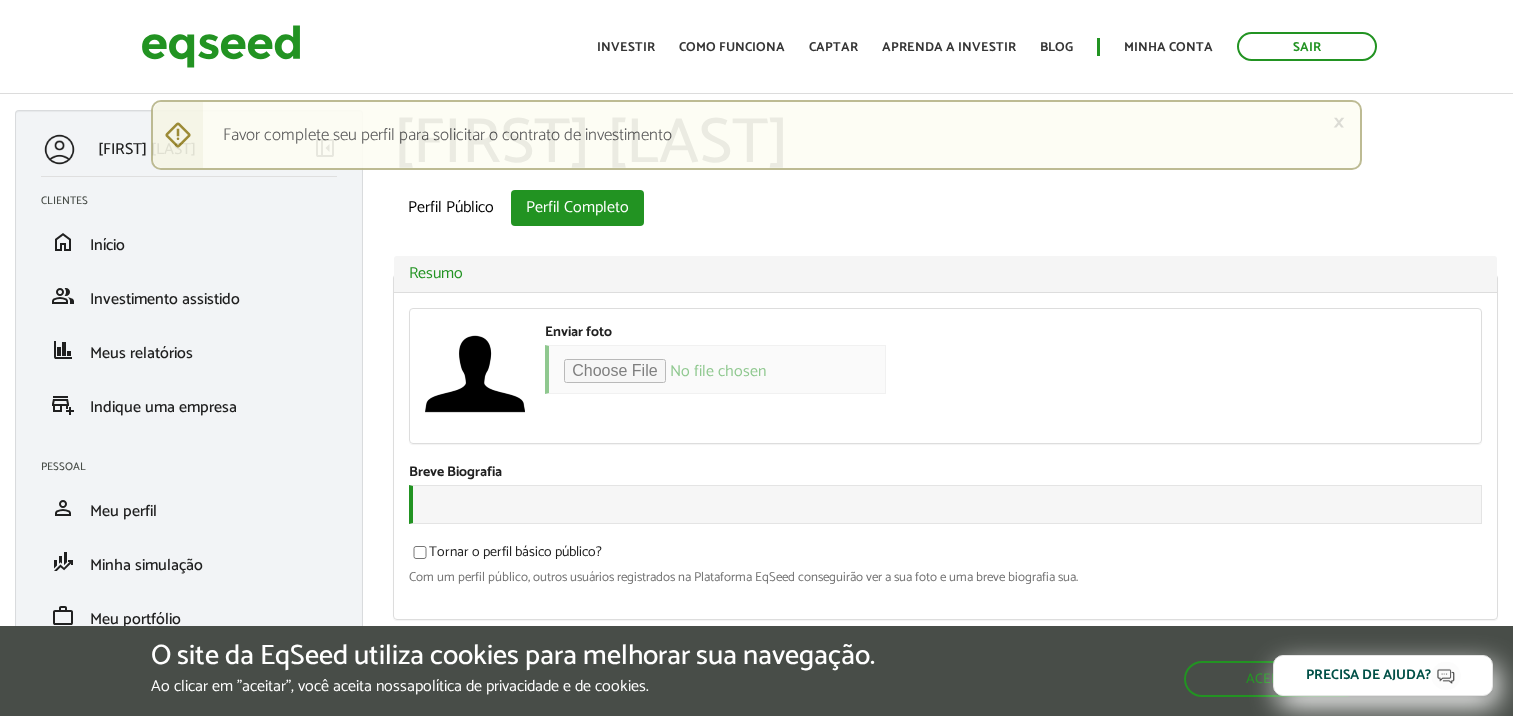scroll, scrollTop: 0, scrollLeft: 0, axis: both 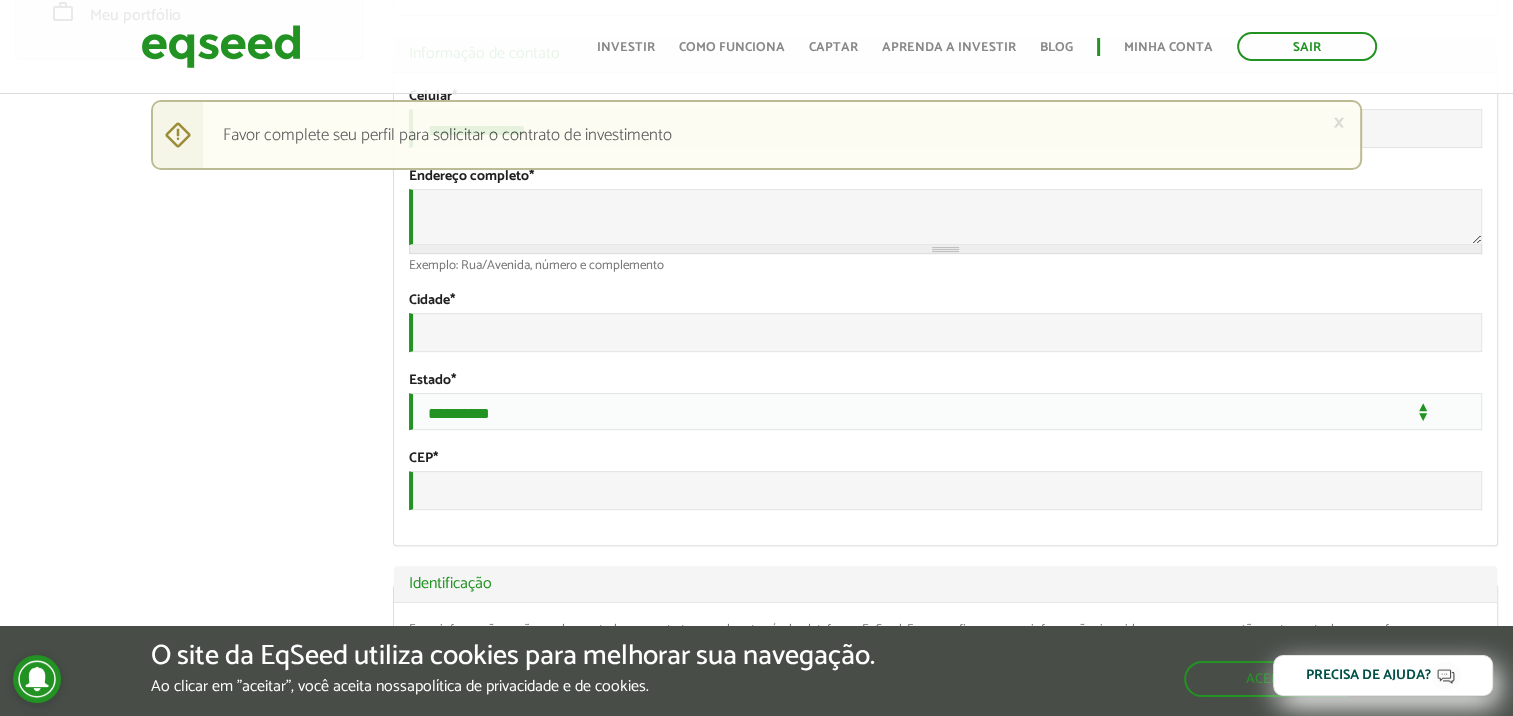 type on "**********" 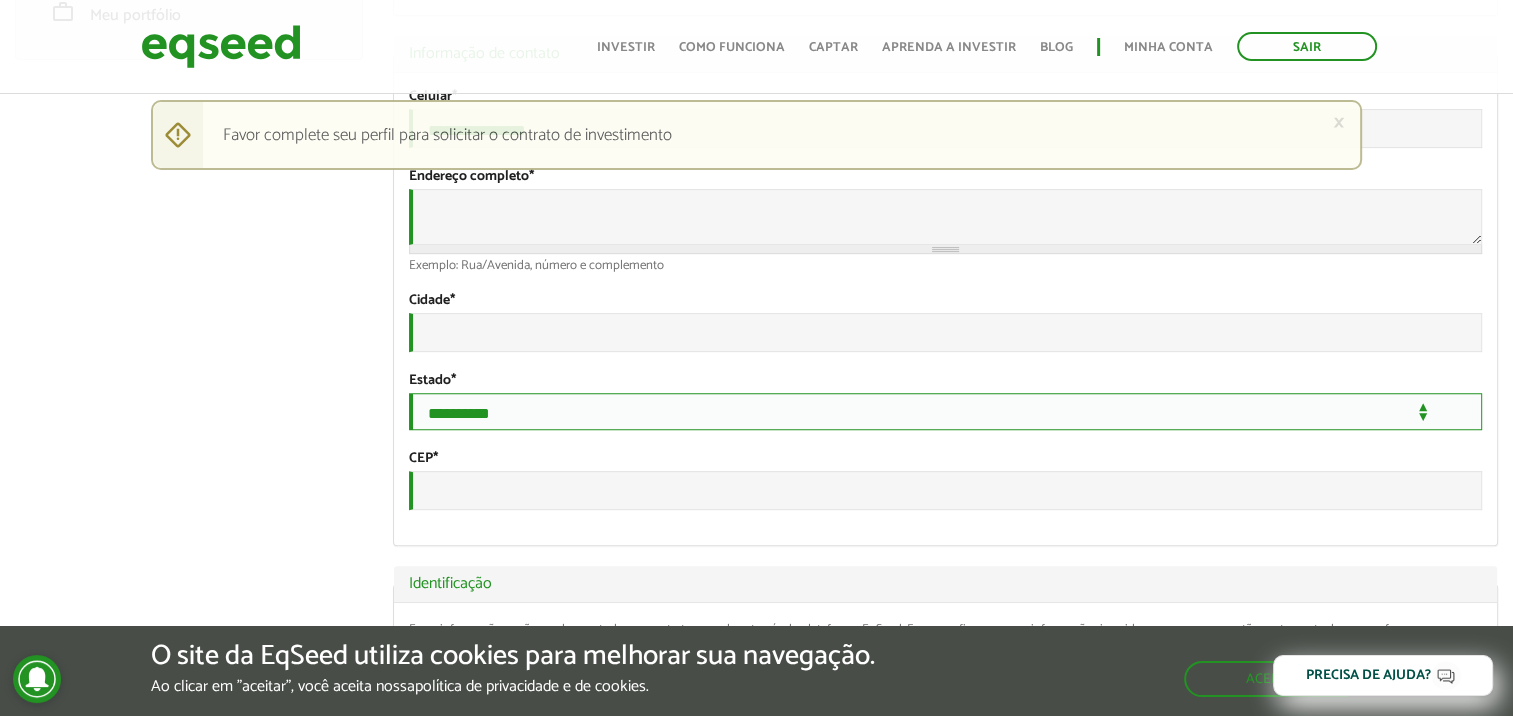 click on "**********" at bounding box center (945, 411) 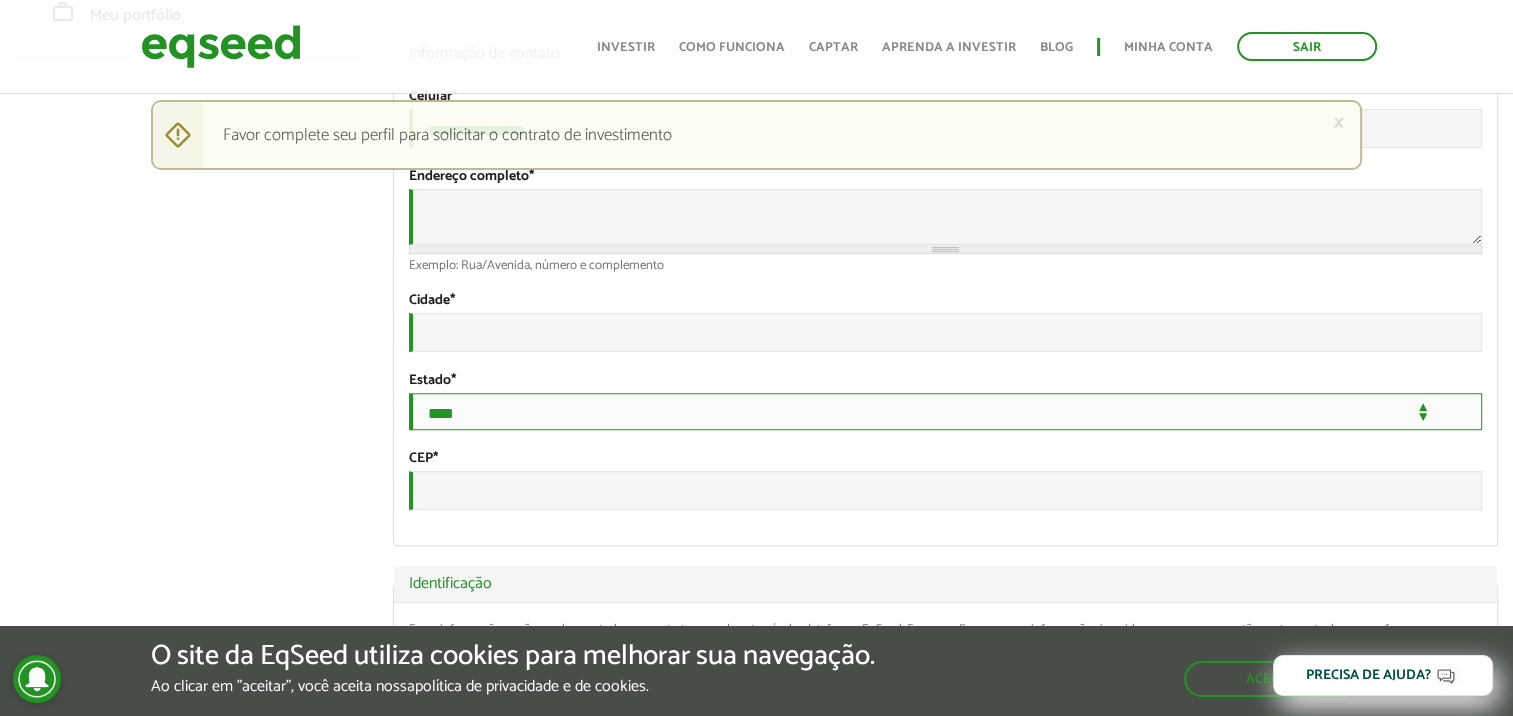 click on "**********" at bounding box center [945, 411] 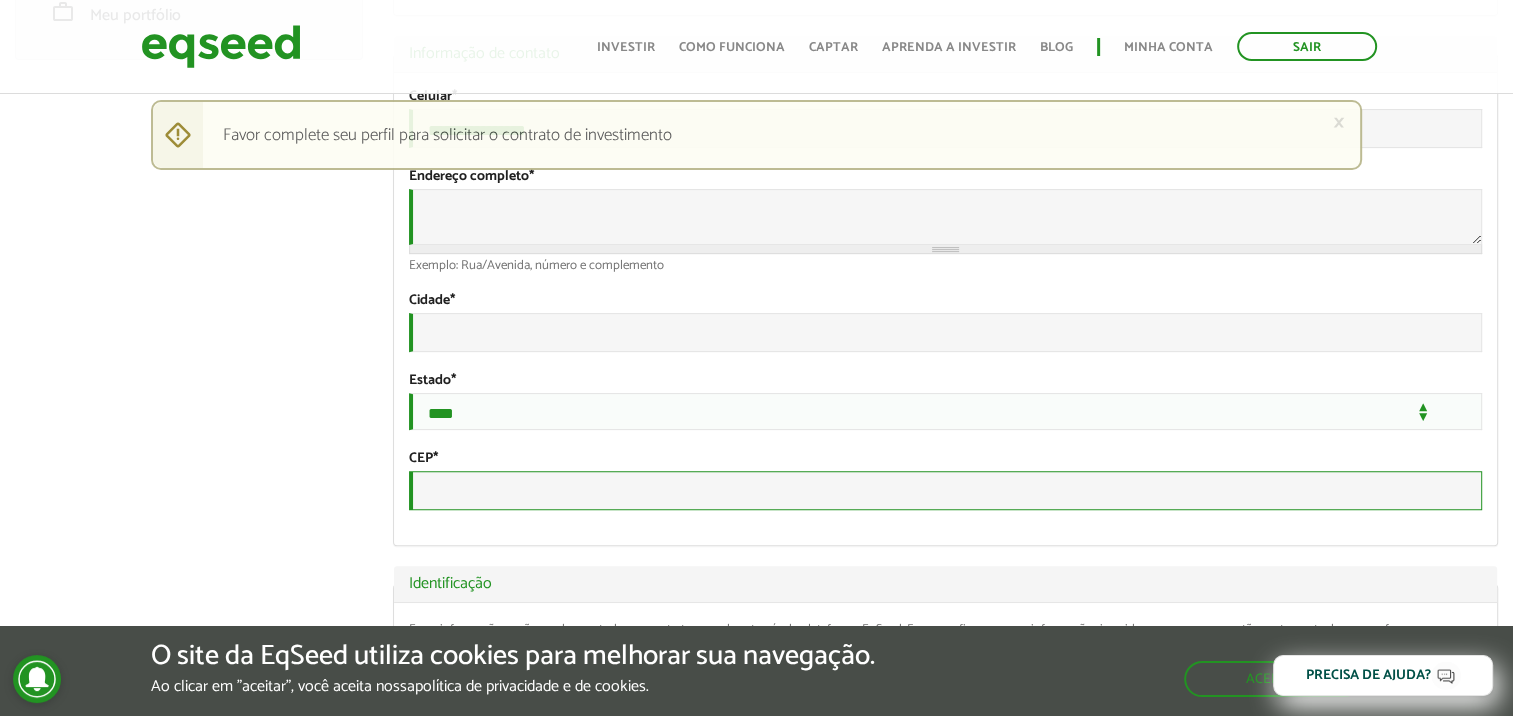 click on "CEP  *" at bounding box center [945, 490] 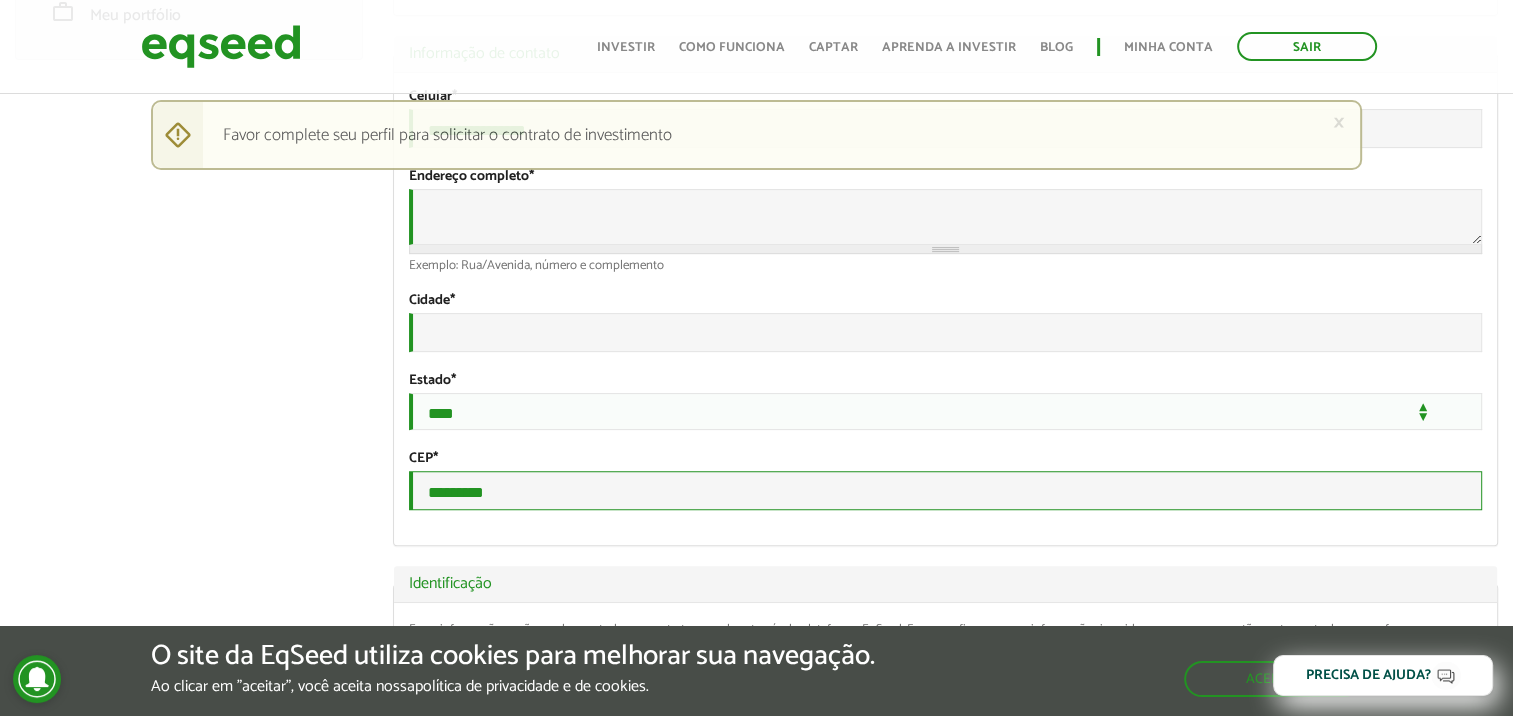 type on "*********" 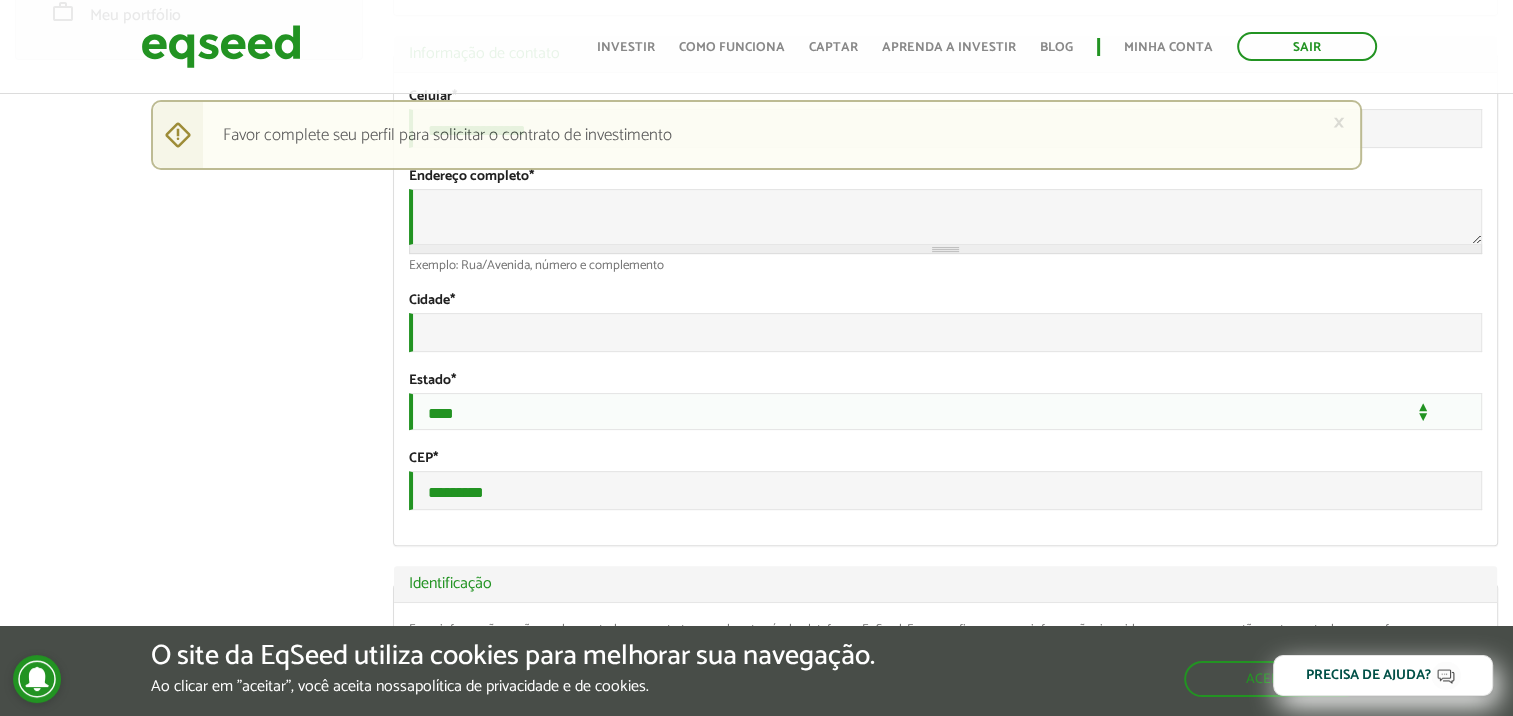 click on "Flavio Rosa
left_panel_close
Clientes
home Início
group Investimento assistido
finance Meus relatórios
add_business Indique uma empresa
Pessoal
person Meu perfil
finance_mode Minha simulação
work Meu portfólio
Flavio Rosa
Abas primárias Perfil Público
Perfil Completo (aba ativa)
Ocultar Resumo
Foto
Enviar foto
Seu rosto virtual ou imagem. Imagens maiores que 1024x1024 pixels serão reduzidas.
Breve Biografia" at bounding box center [756, 1448] 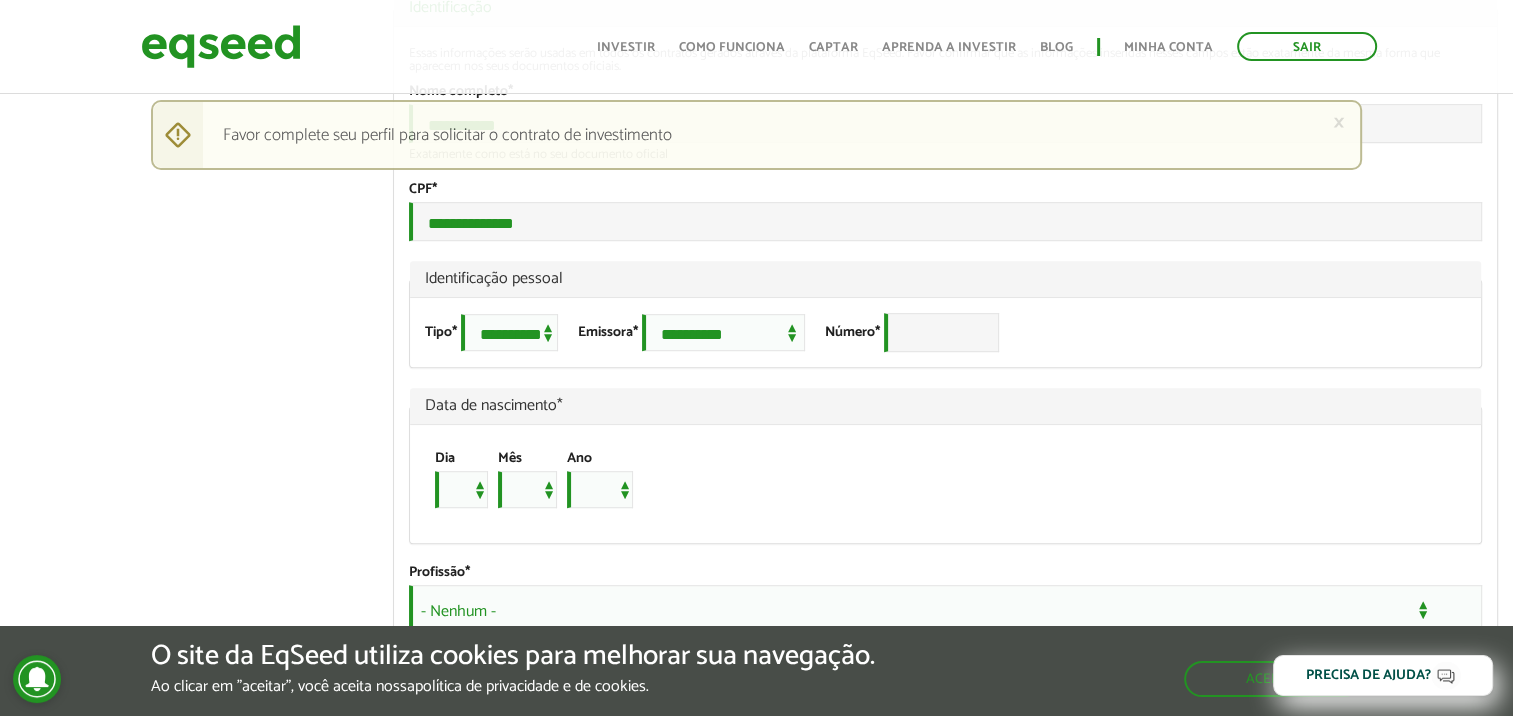 scroll, scrollTop: 1182, scrollLeft: 0, axis: vertical 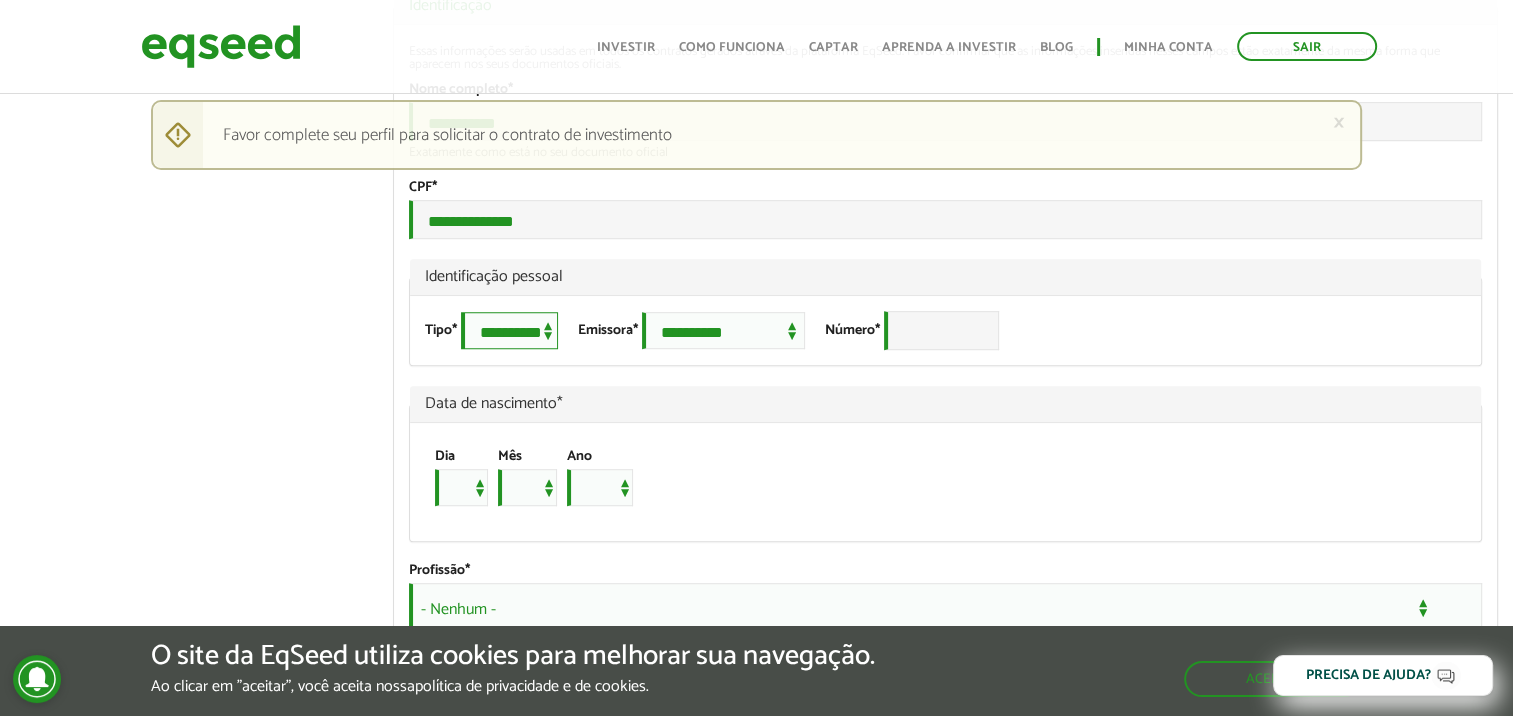 click on "**********" at bounding box center (509, 330) 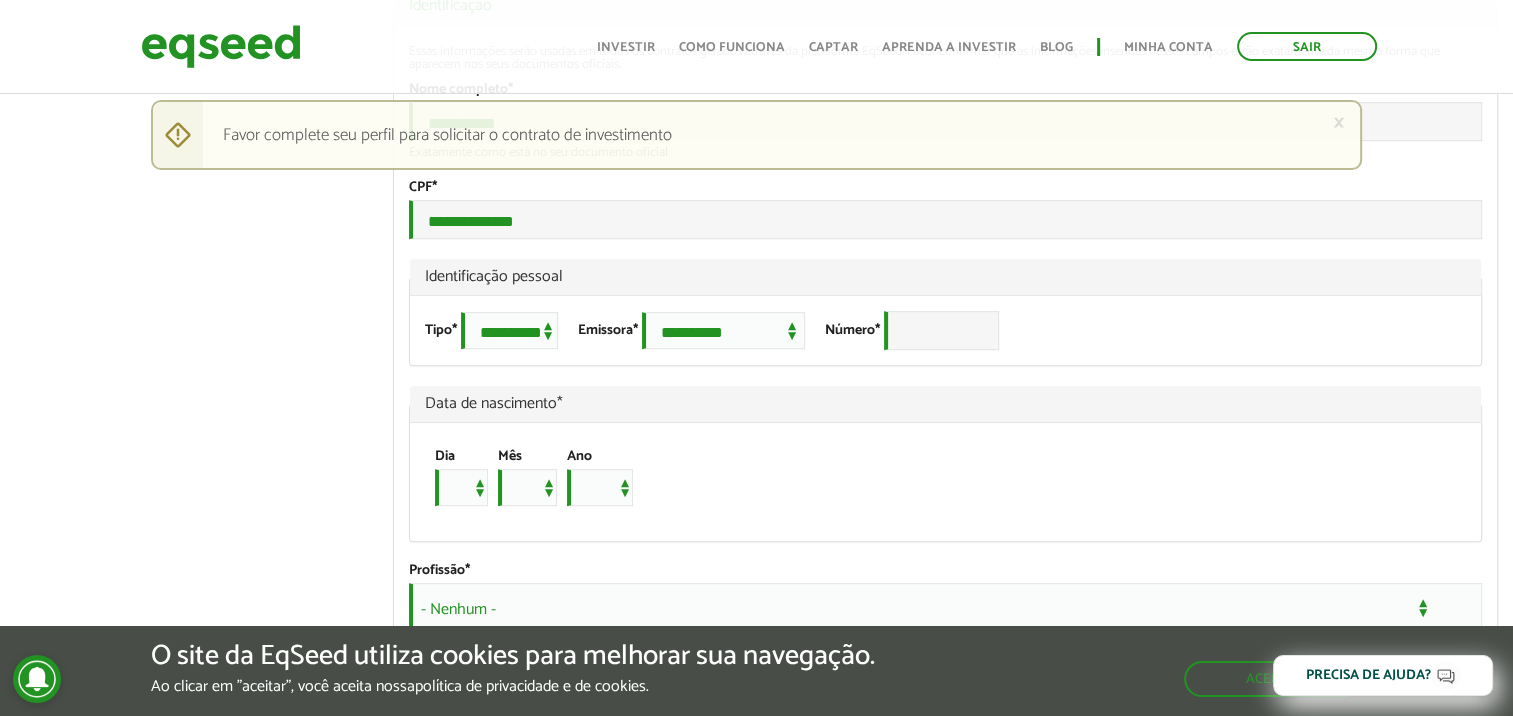 click on "Dia
* * * * * * * * * ** ** ** ** ** ** ** ** ** ** ** ** ** ** ** ** ** ** ** ** ** **   Mês
*** *** *** *** *** *** *** *** *** *** *** ***   Ano
**** **** **** **** **** **** **** **** **** **** **** **** **** **** **** **** **** **** **** **** **** **** **** **** **** **** **** **** **** **** **** **** **** **** **** **** **** **** **** **** **** **** **** **** **** **** **** **** **** **** **** **** **** **** **** **** **** **** **** **** **** **** **** **** **** **** **** **** **** **** **** **** **** **** **** **** **** **** **** **** **** **** **** **** **** **** **** **** **** **** **** **** **** **** **** **** **** **** **** **** **** **** **** **** **** **** **** **** **** **** **** **** **** **** **** **** **** **** **** **** **** **** **** **** **** ****" at bounding box center [935, 482] 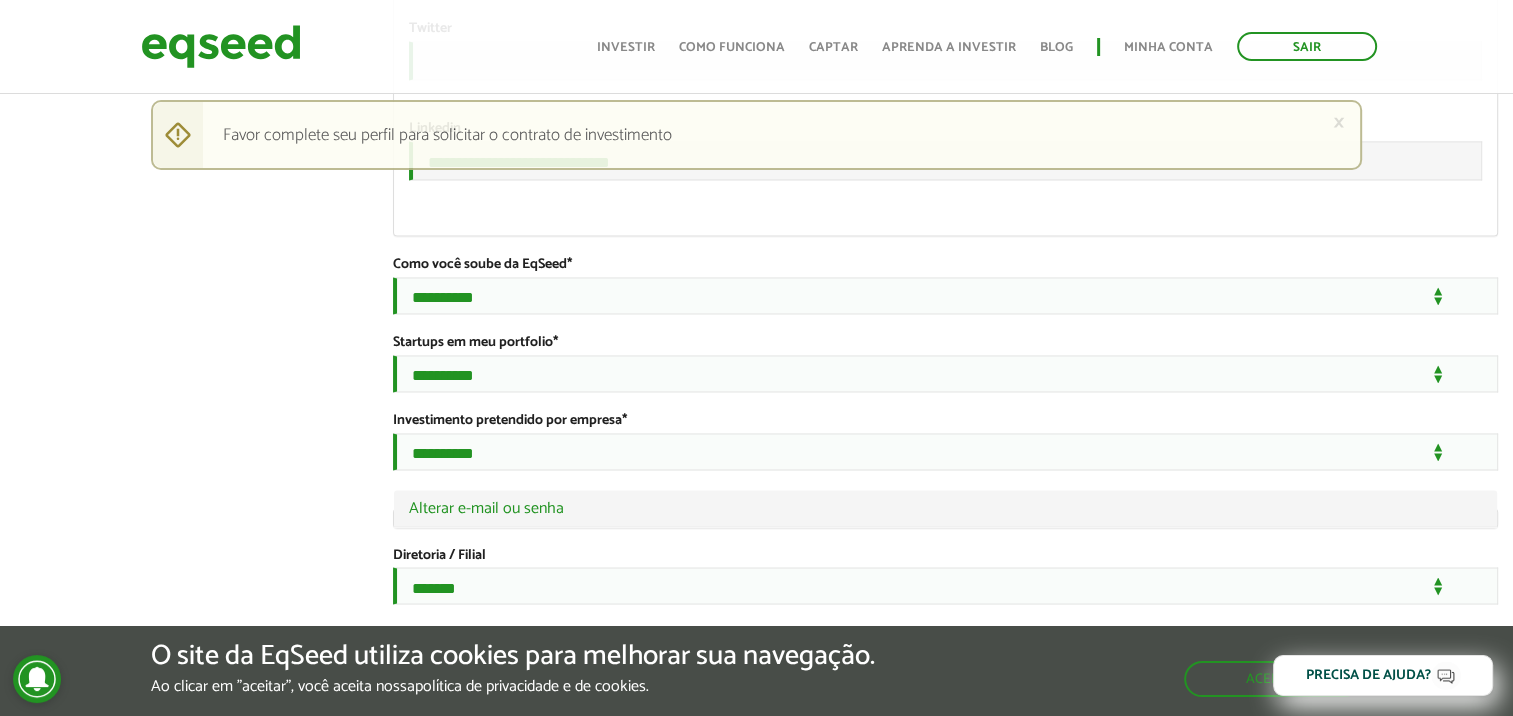 scroll, scrollTop: 3354, scrollLeft: 0, axis: vertical 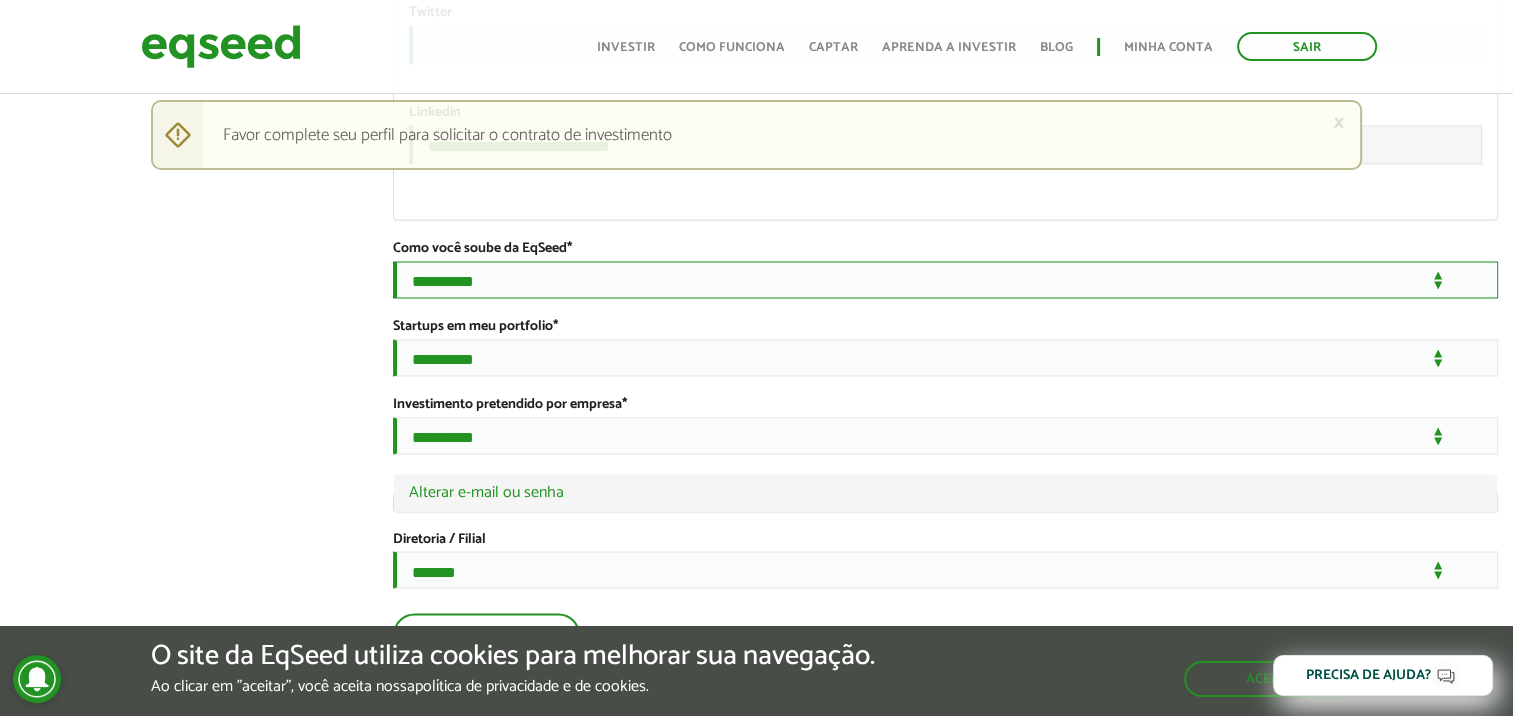 click on "**********" at bounding box center (945, 279) 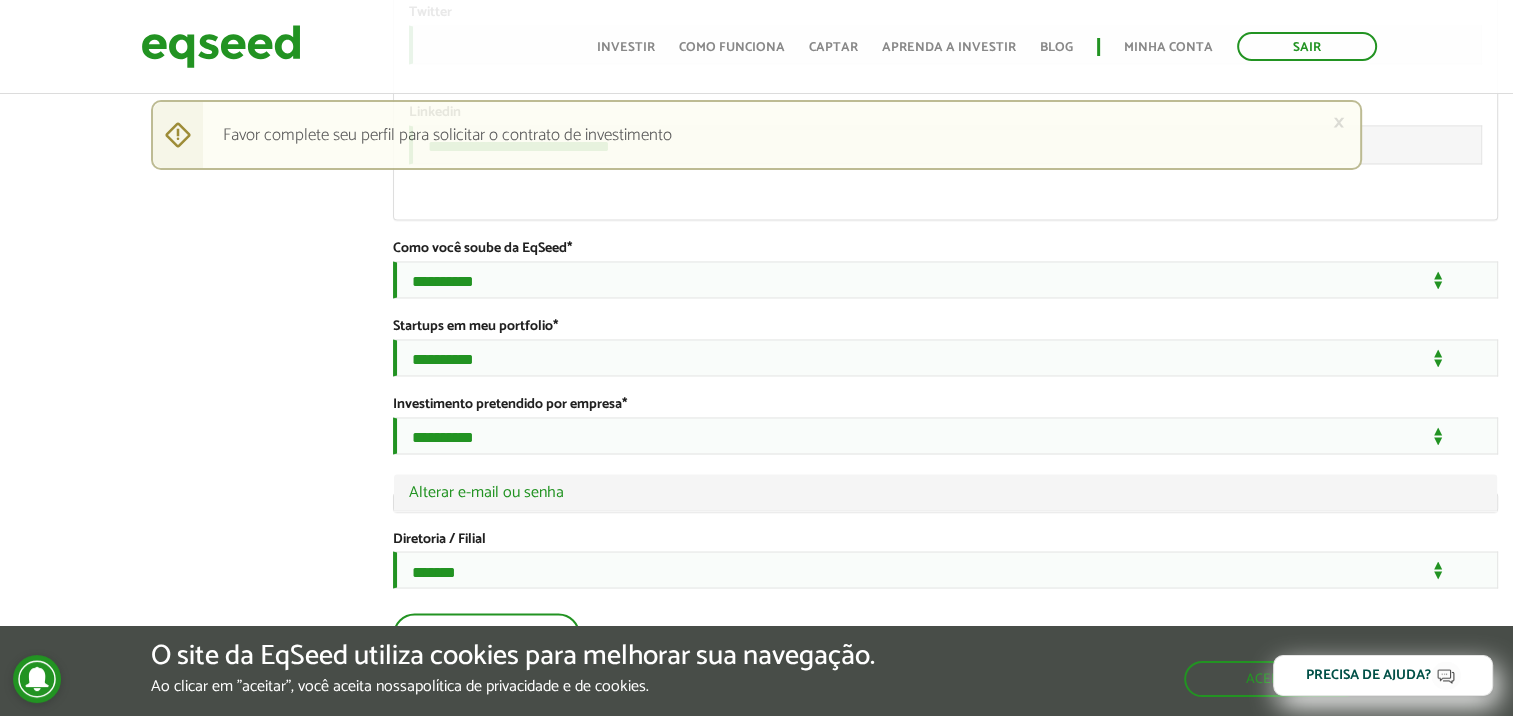 click on "Flavio Rosa
left_panel_close
Clientes
home Início
group Investimento assistido
finance Meus relatórios
add_business Indique uma empresa
Pessoal
person Meu perfil
finance_mode Minha simulação
work Meu portfólio
Flavio Rosa
Abas primárias Perfil Público
Perfil Completo (aba ativa)
Ocultar Resumo
Foto
Enviar foto
Seu rosto virtual ou imagem. Imagens maiores que 1024x1024 pixels serão reduzidas.
Breve Biografia" at bounding box center [756, -1267] 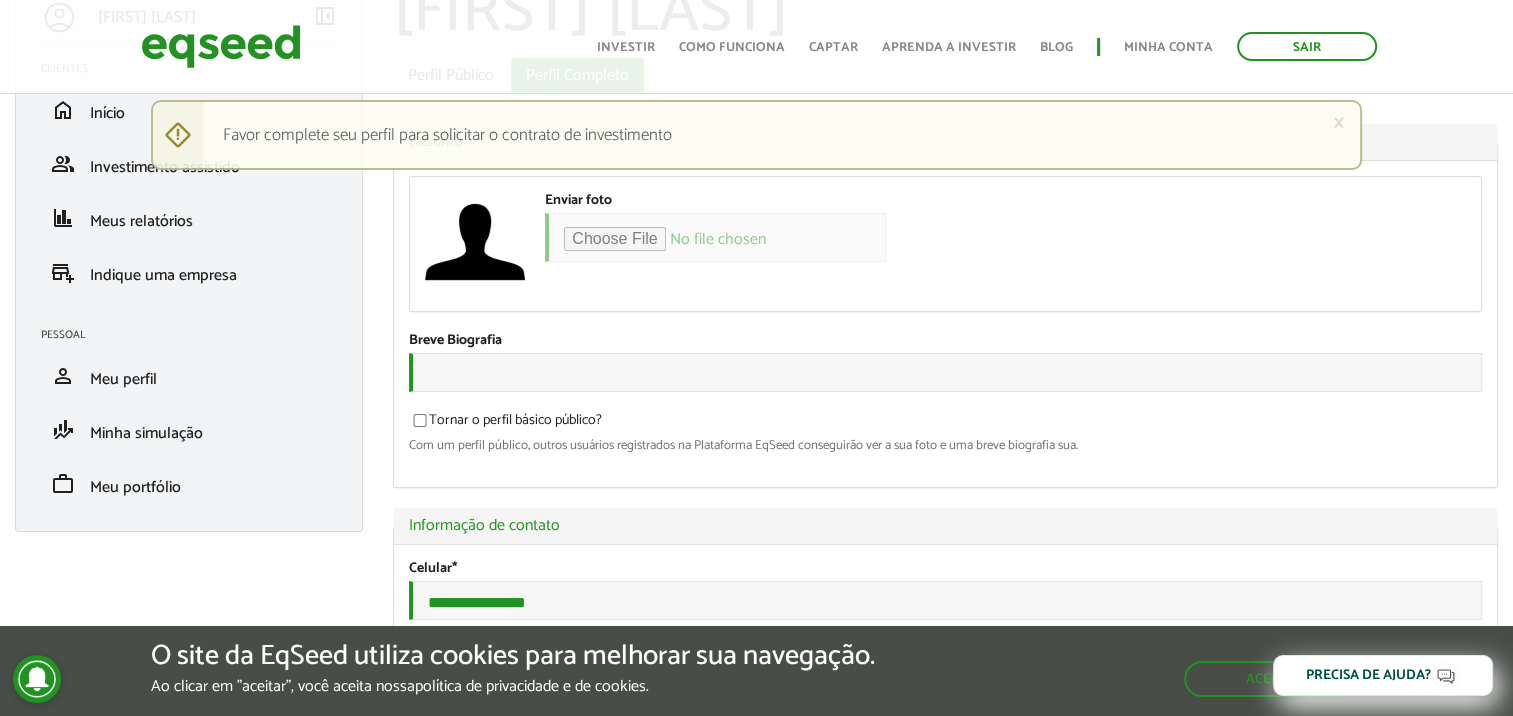 scroll, scrollTop: 0, scrollLeft: 0, axis: both 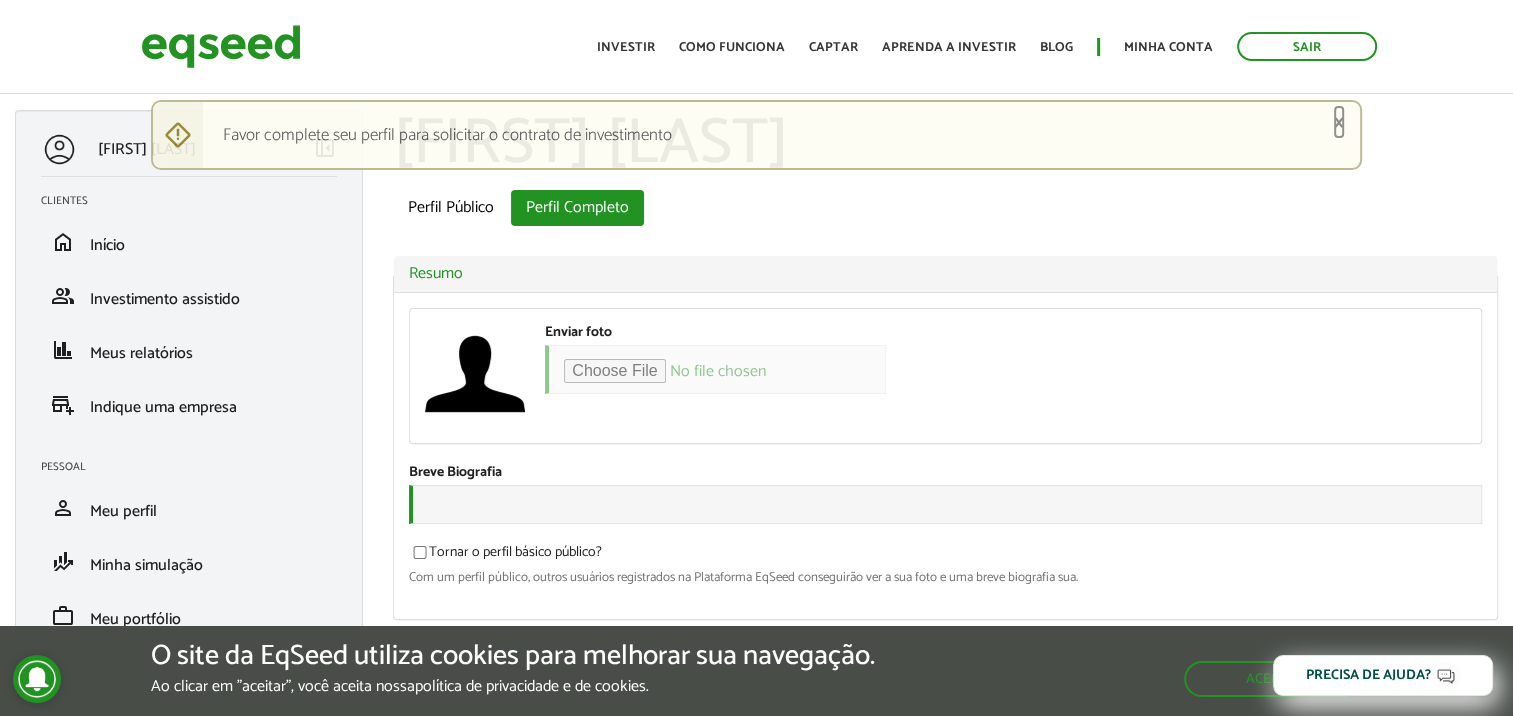 click on "×" at bounding box center [1339, 122] 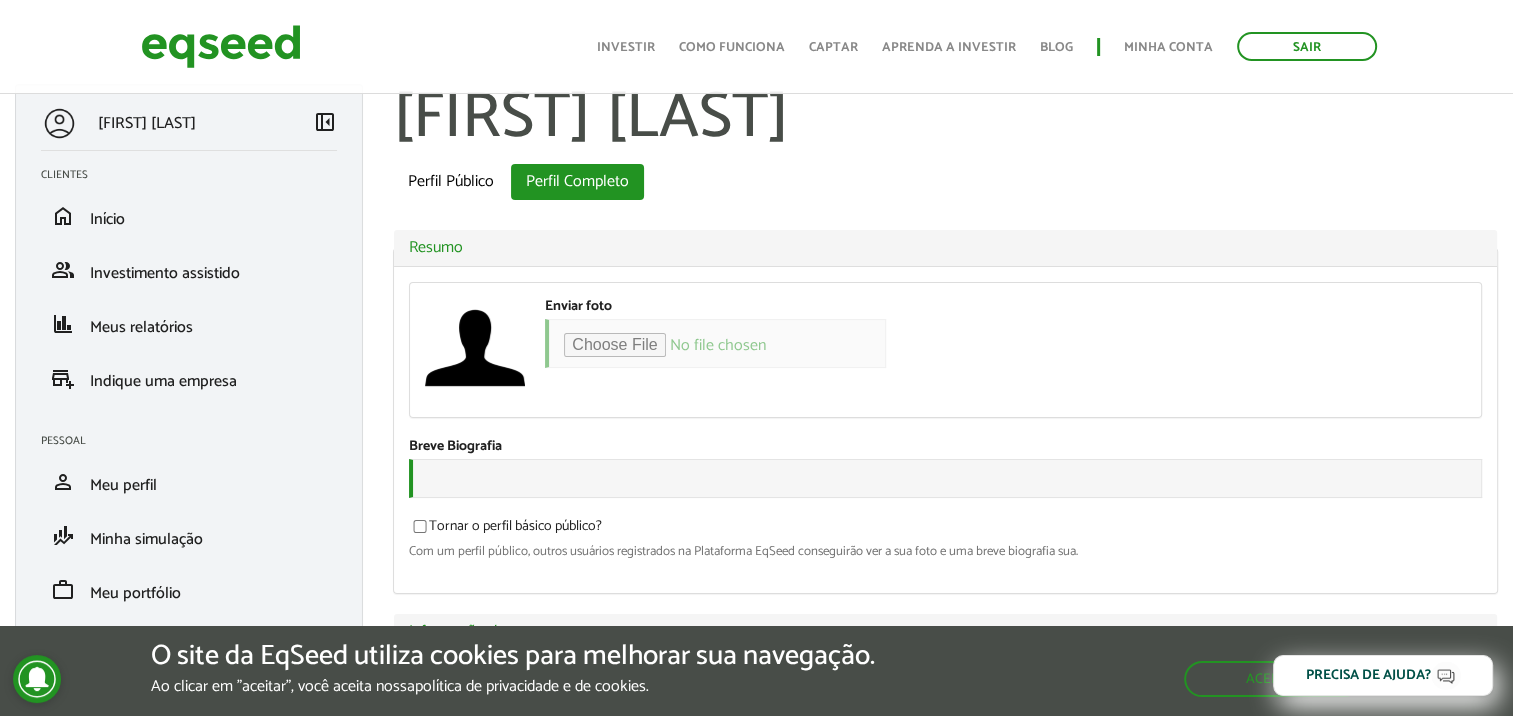scroll, scrollTop: 28, scrollLeft: 0, axis: vertical 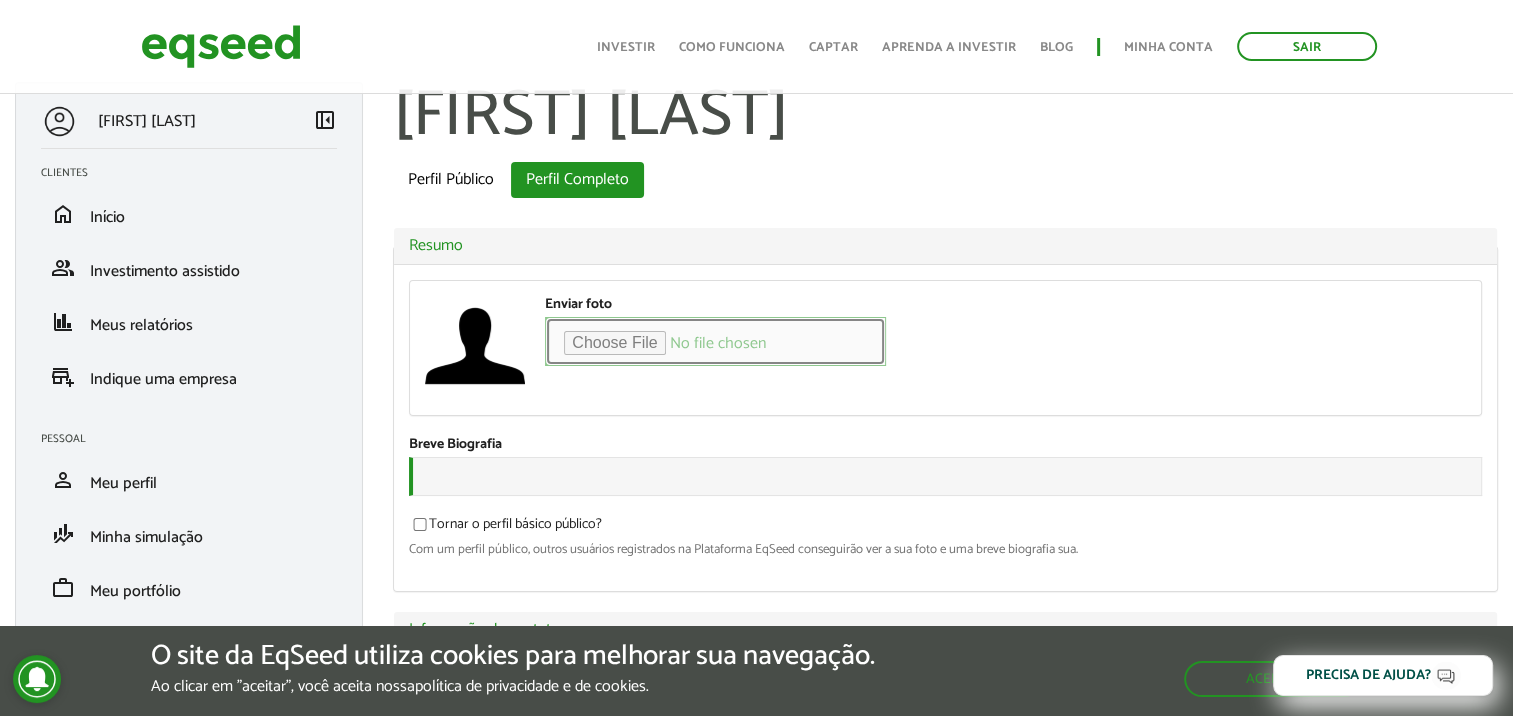 click on "Enviar foto" at bounding box center (715, 341) 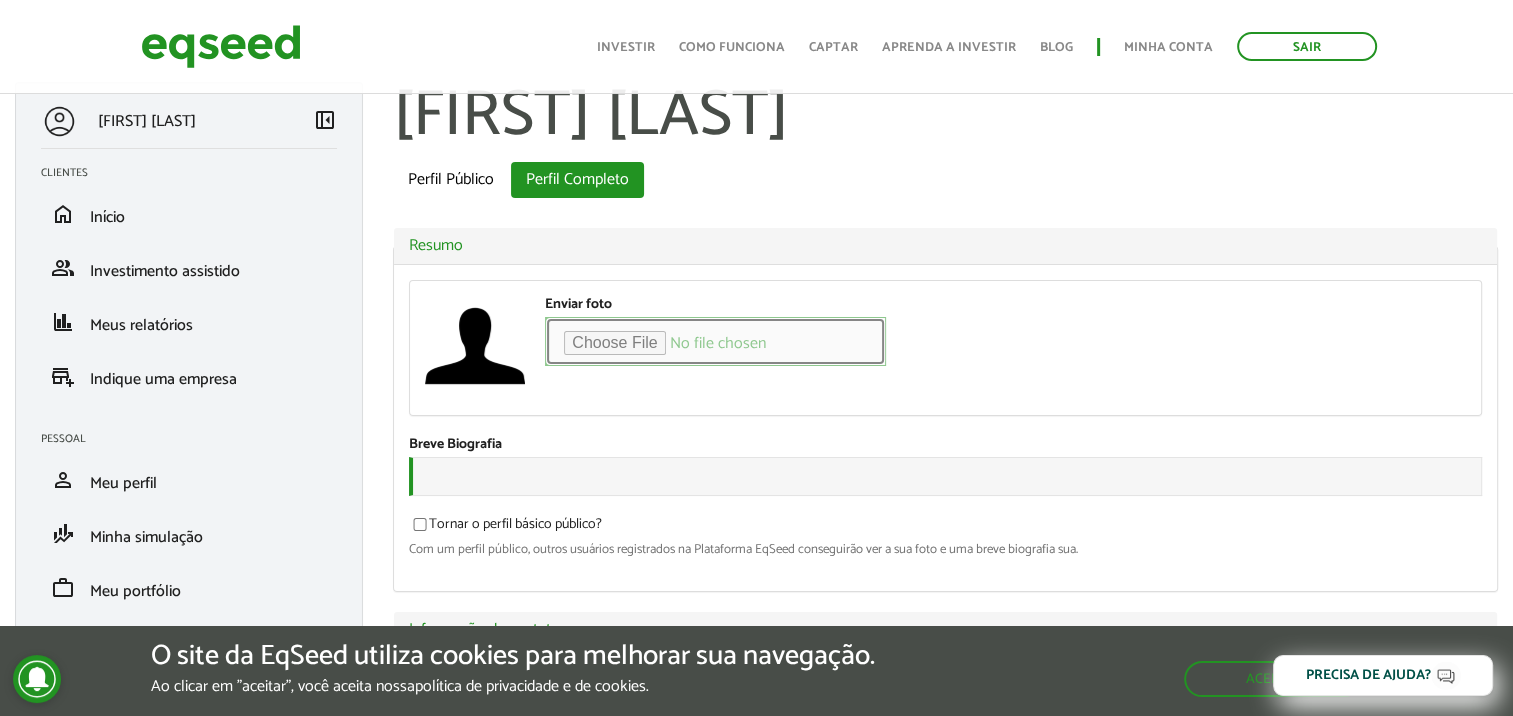 type on "**********" 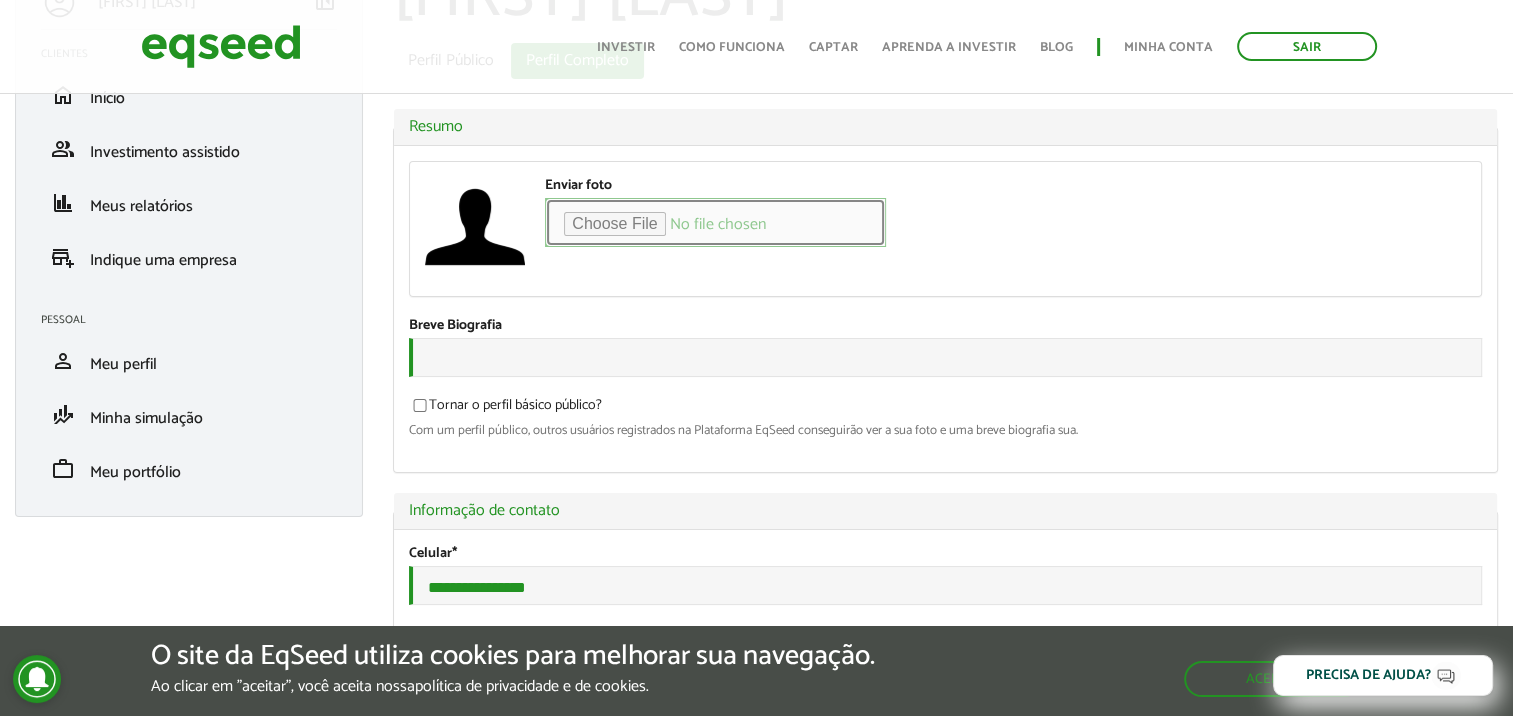 scroll, scrollTop: 148, scrollLeft: 0, axis: vertical 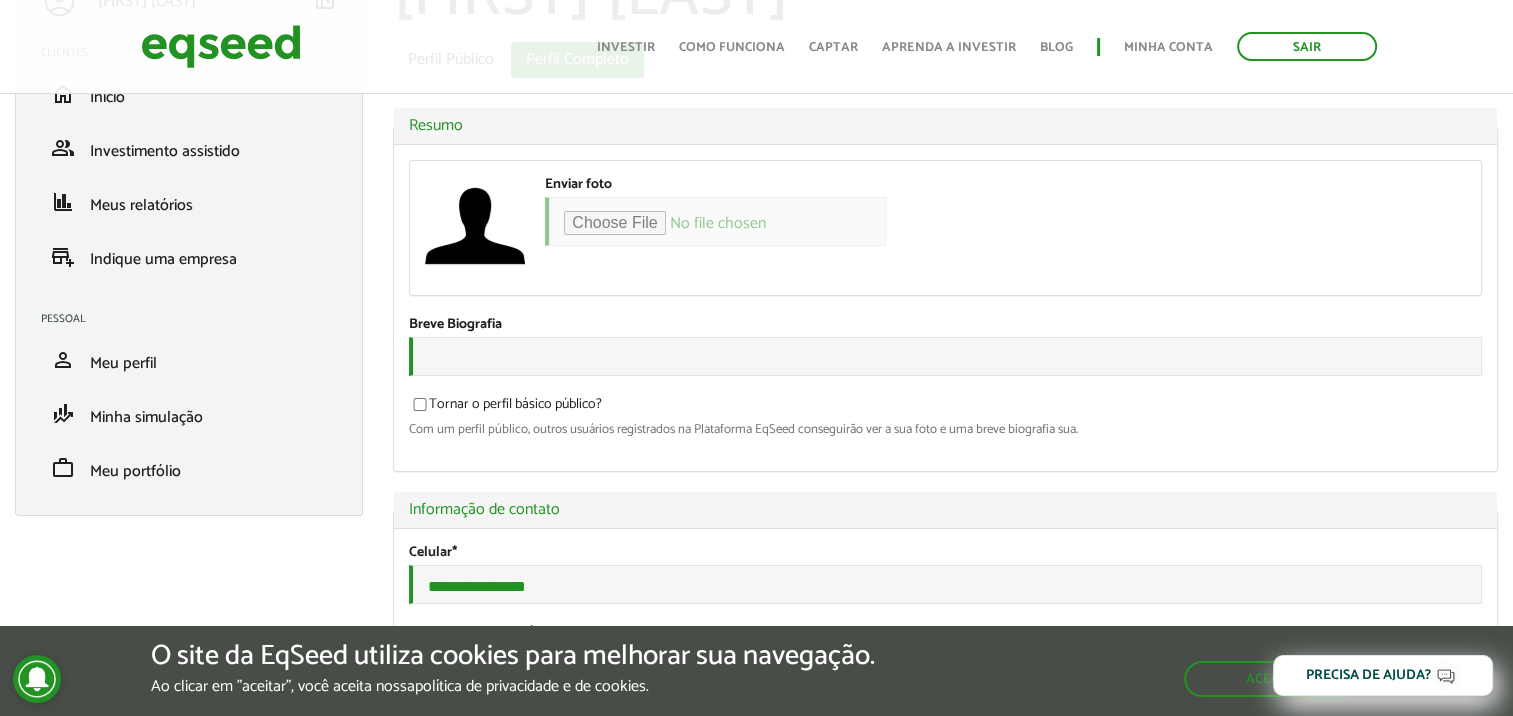 click on "Tornar o perfil básico público?" at bounding box center [505, 408] 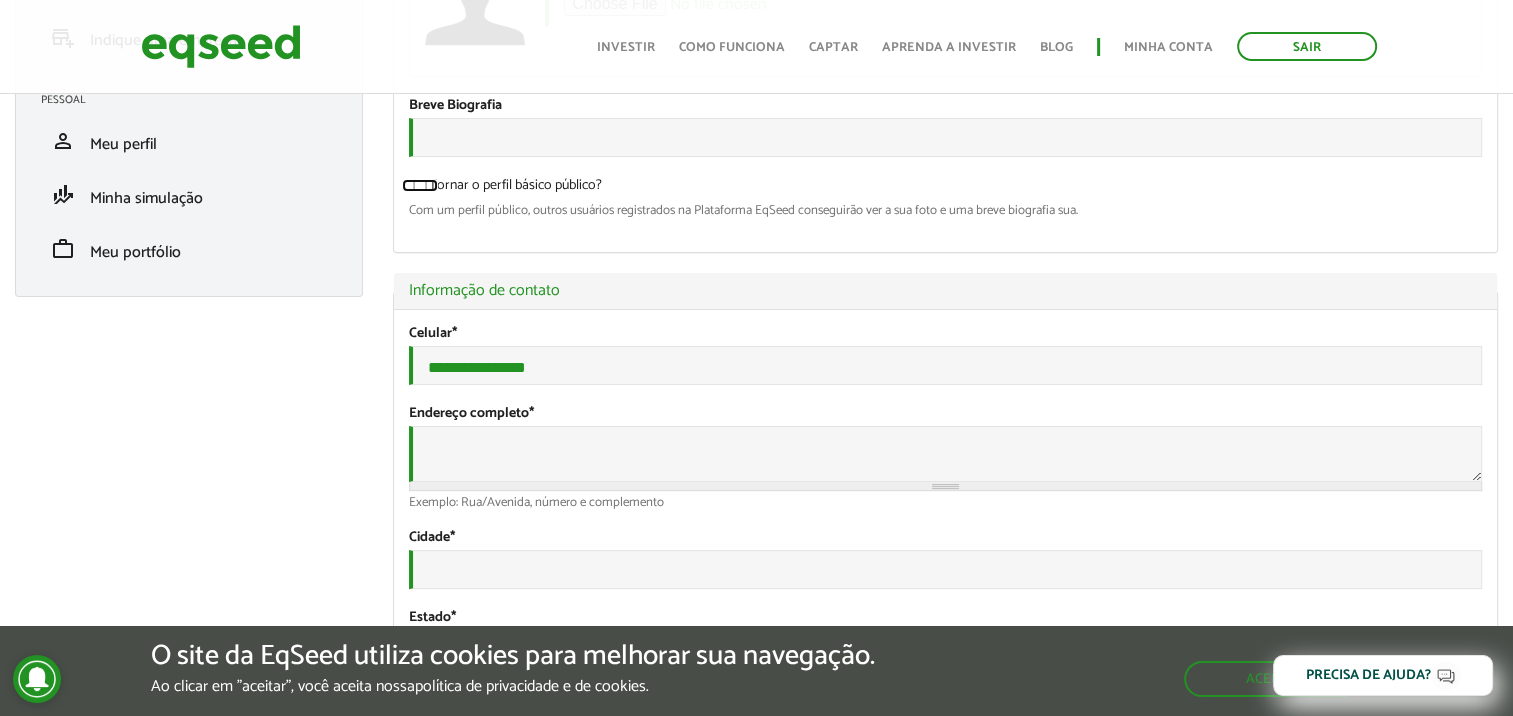 scroll, scrollTop: 428, scrollLeft: 0, axis: vertical 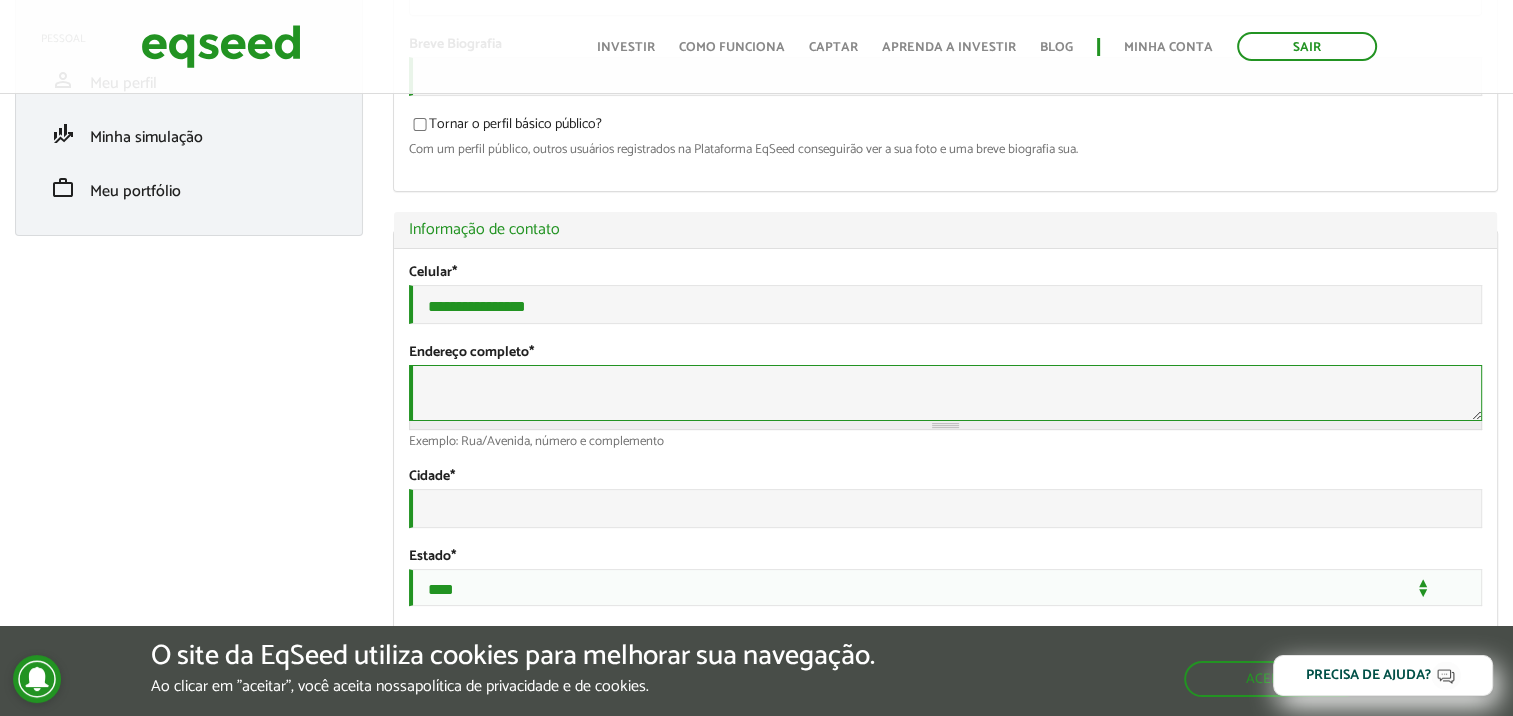 click on "Endereço completo  *" at bounding box center [945, 393] 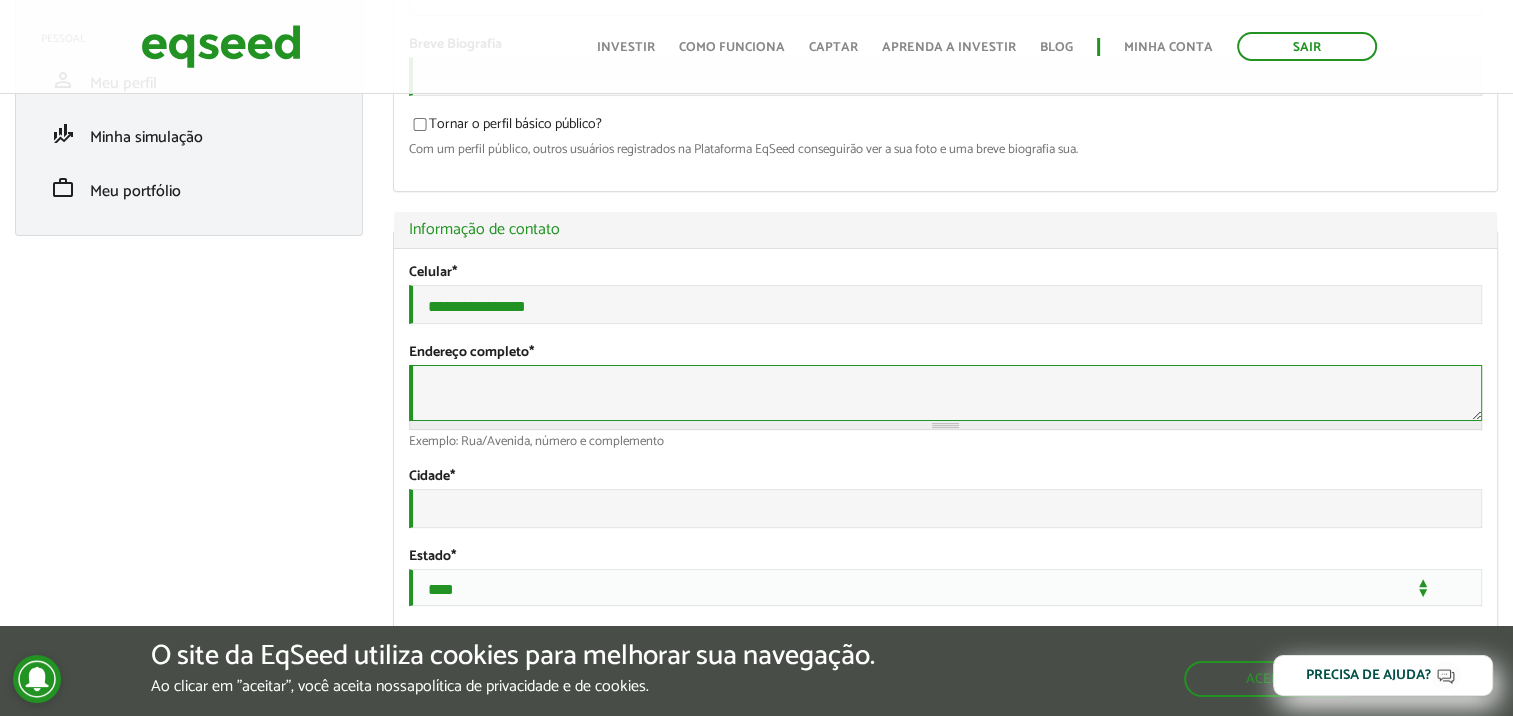 type on "**********" 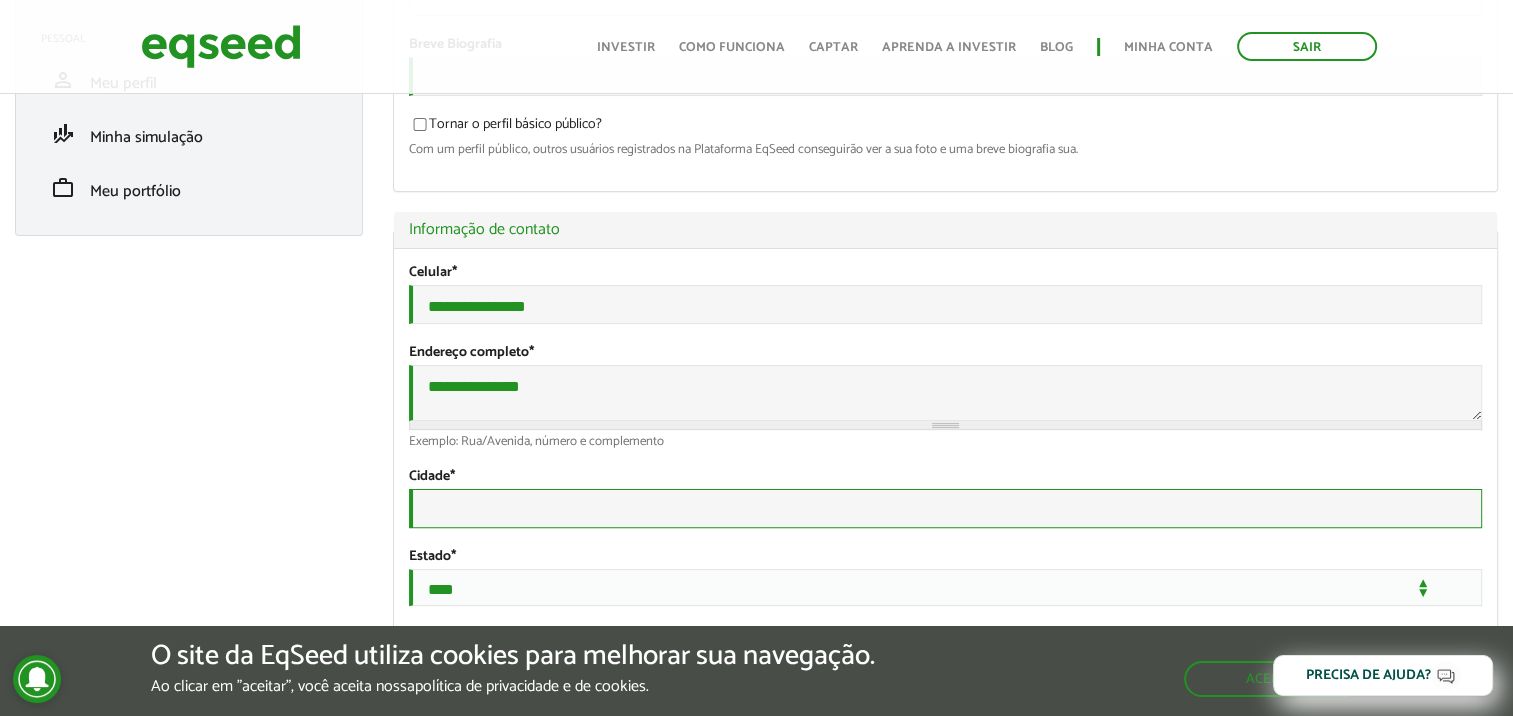 type on "*****" 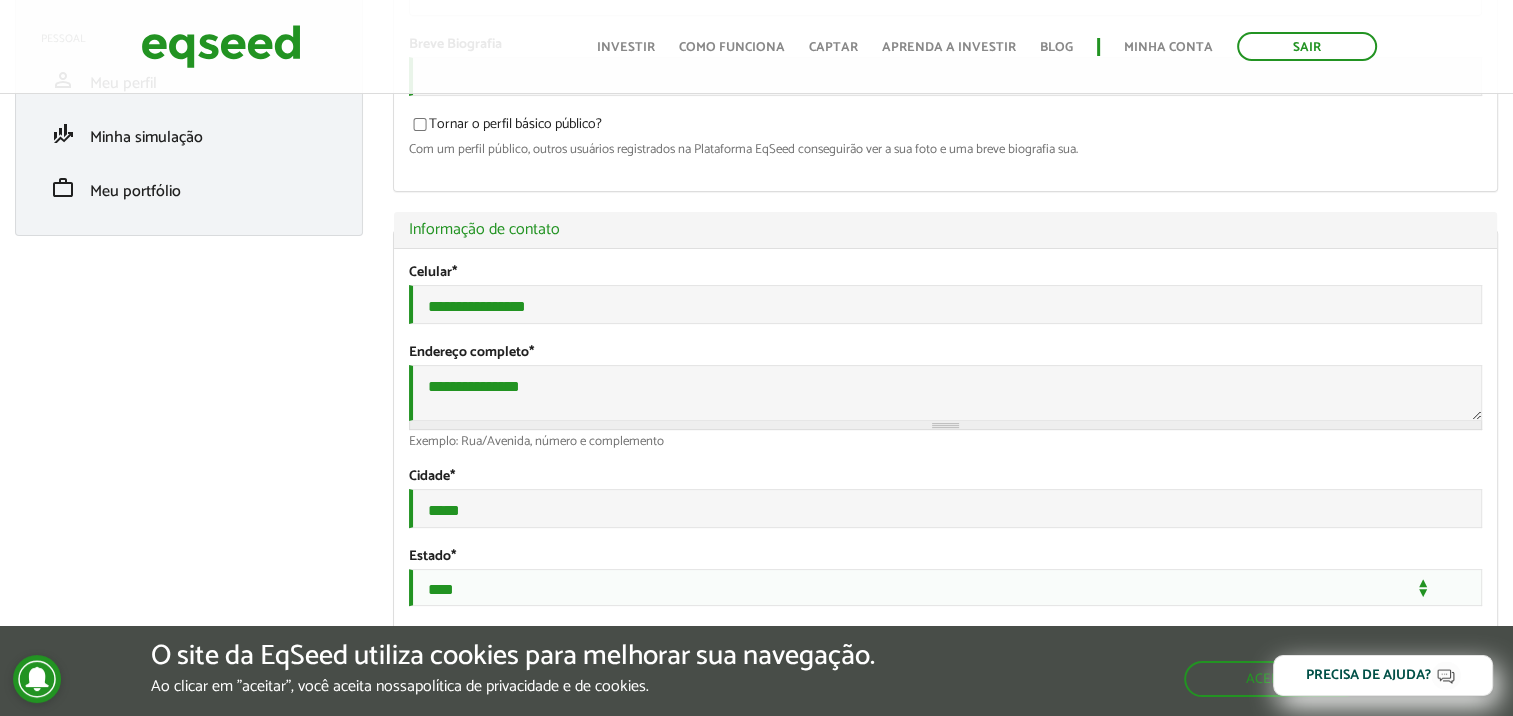 select on "***" 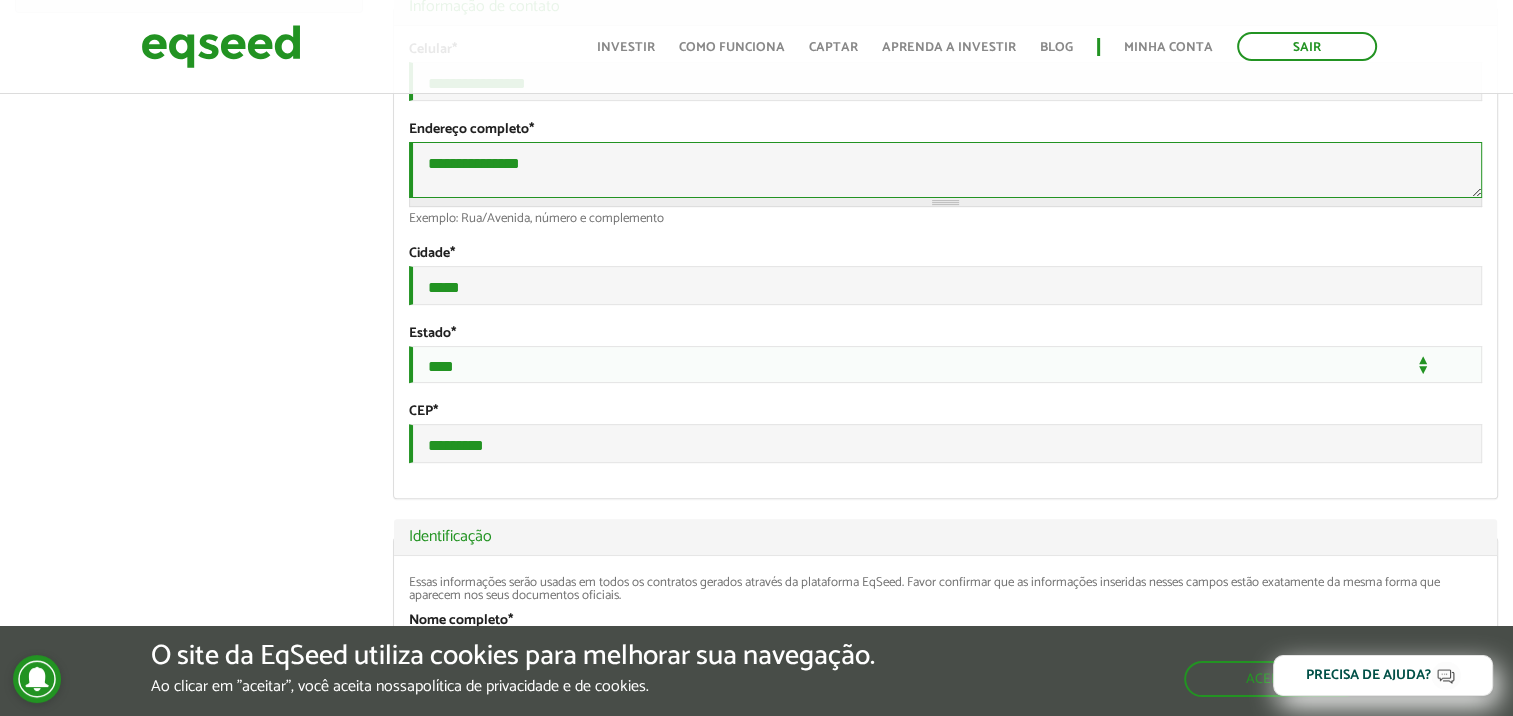 scroll, scrollTop: 652, scrollLeft: 0, axis: vertical 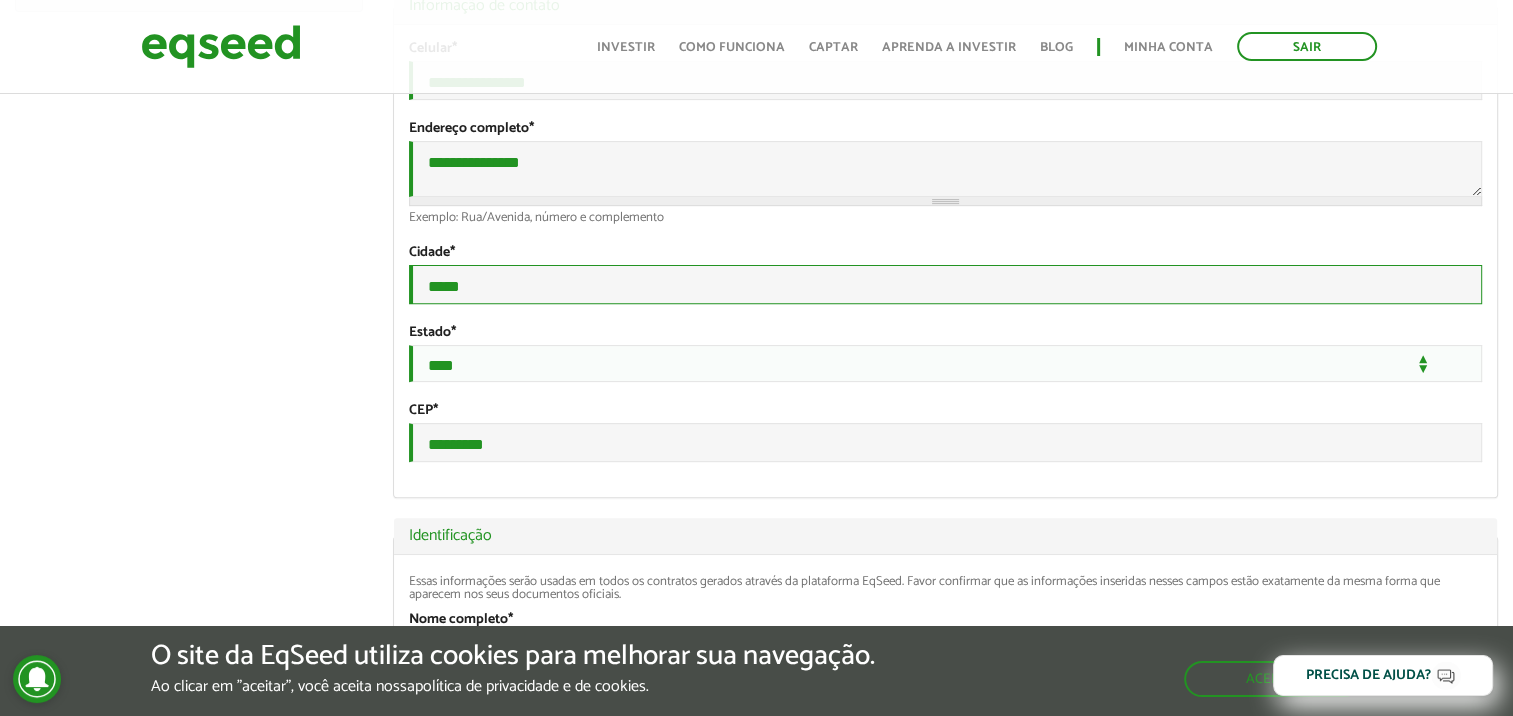 click on "*****" at bounding box center (945, 284) 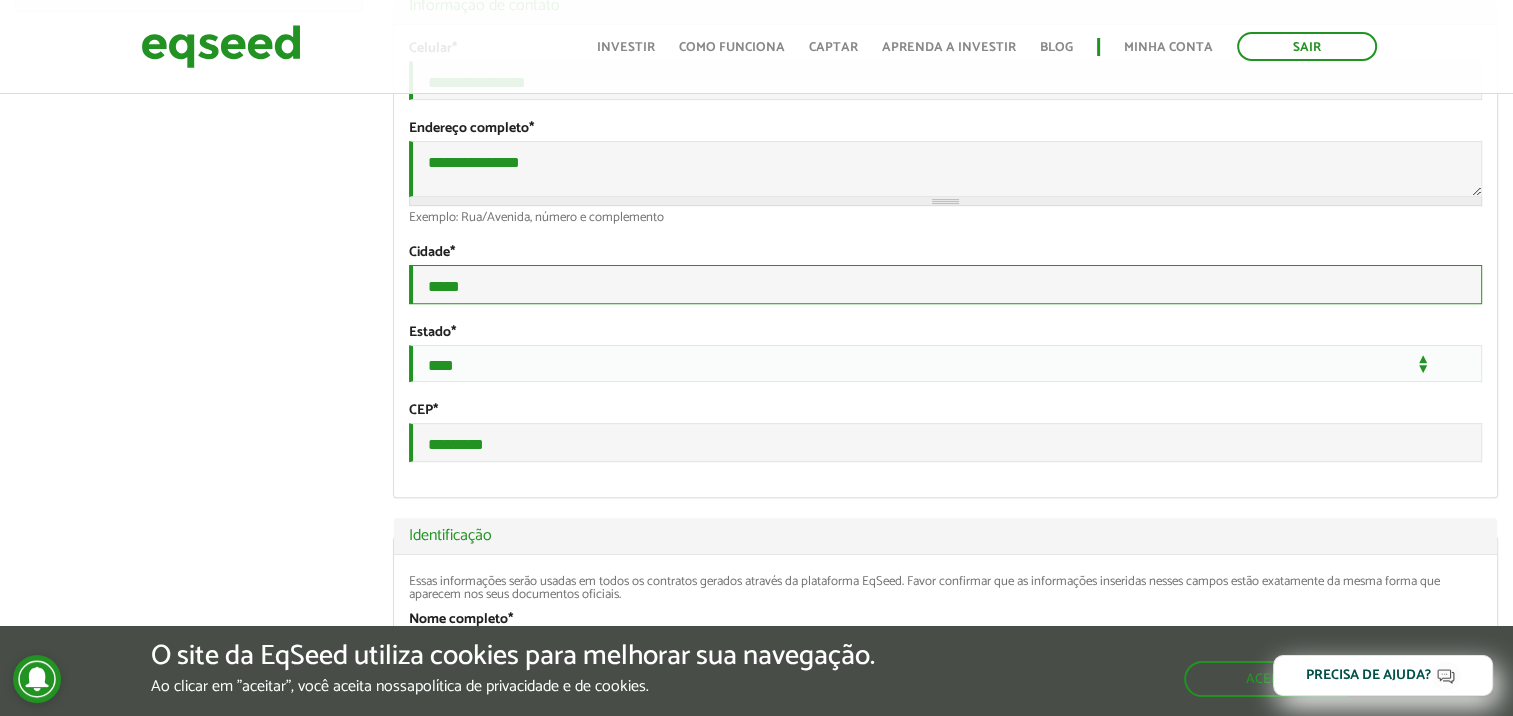 click on "*****" at bounding box center (945, 284) 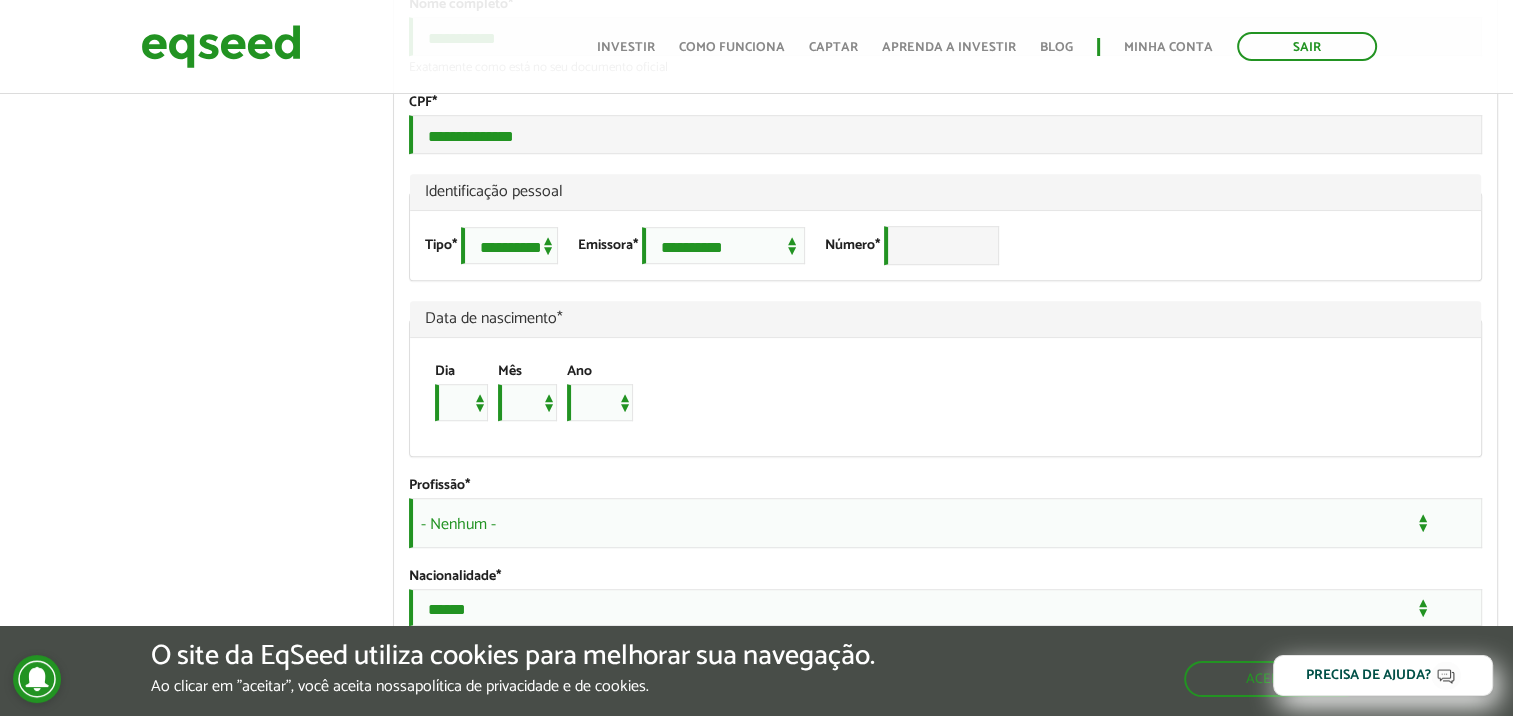 scroll, scrollTop: 1311, scrollLeft: 0, axis: vertical 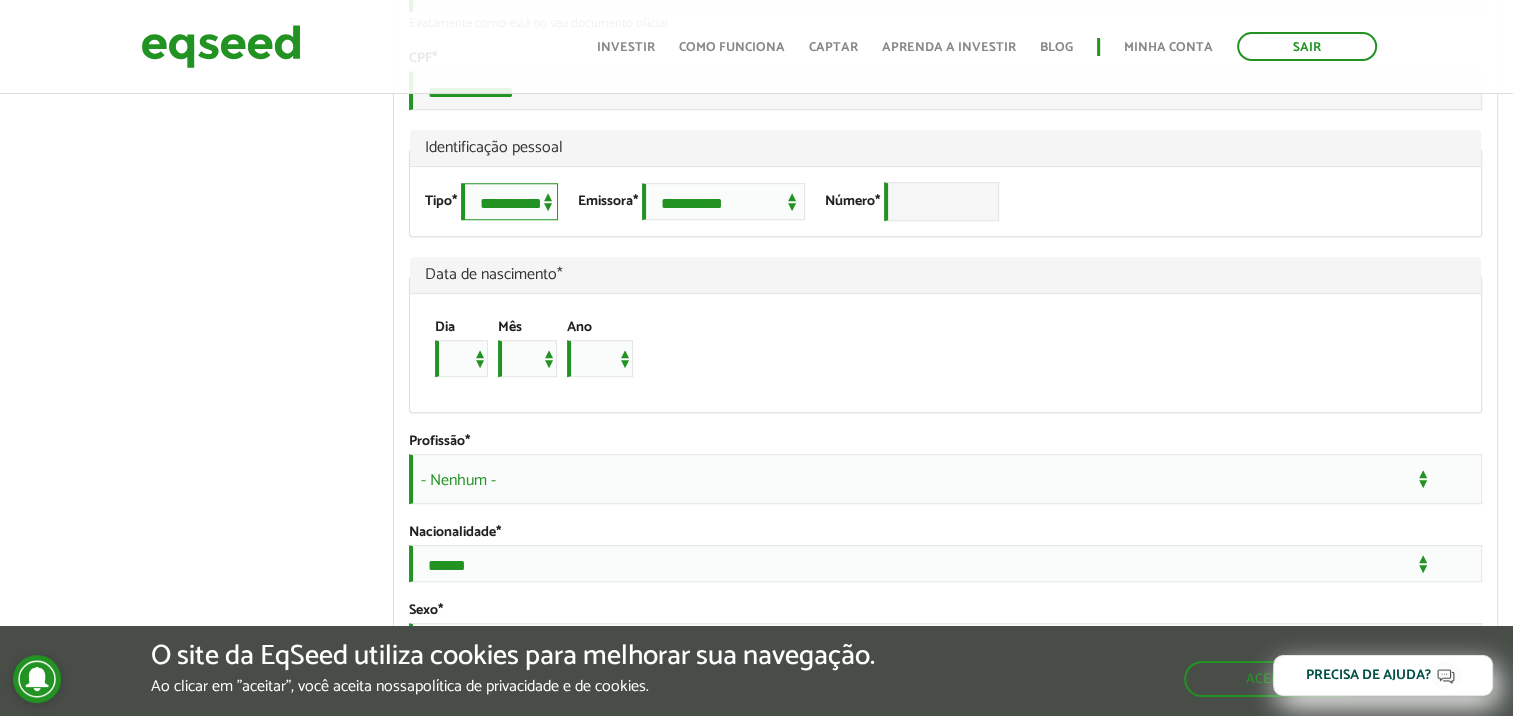 click on "**********" at bounding box center (509, 201) 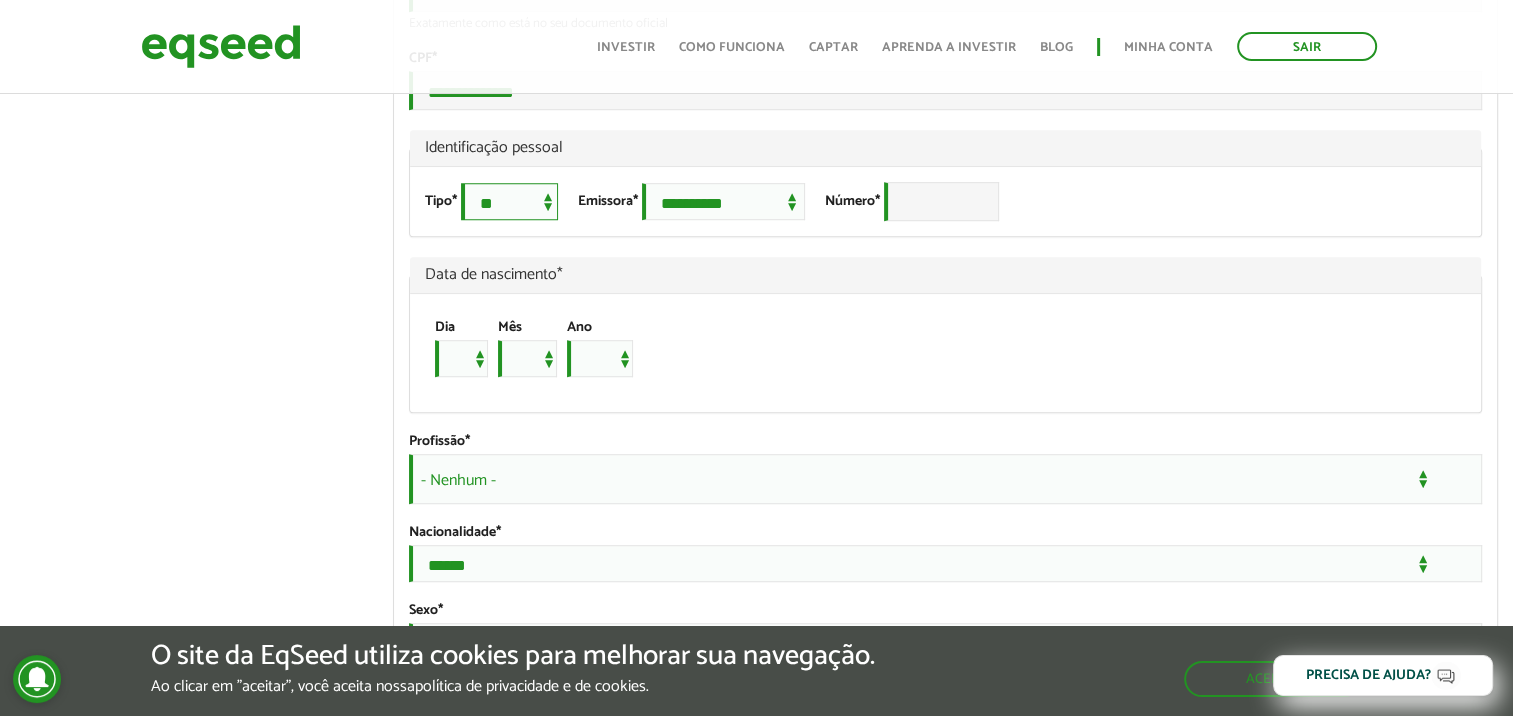 click on "**********" at bounding box center [509, 201] 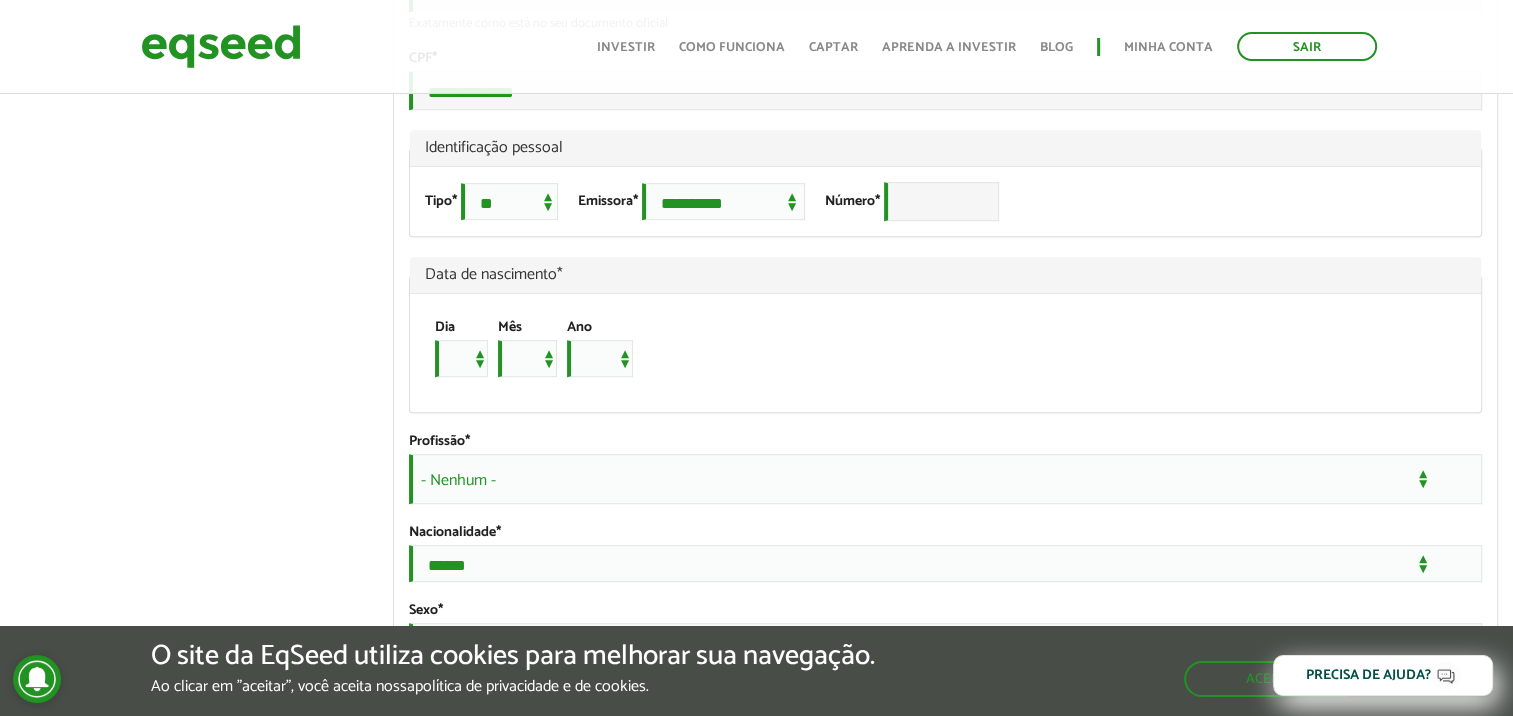 drag, startPoint x: 729, startPoint y: 311, endPoint x: 747, endPoint y: 290, distance: 27.658634 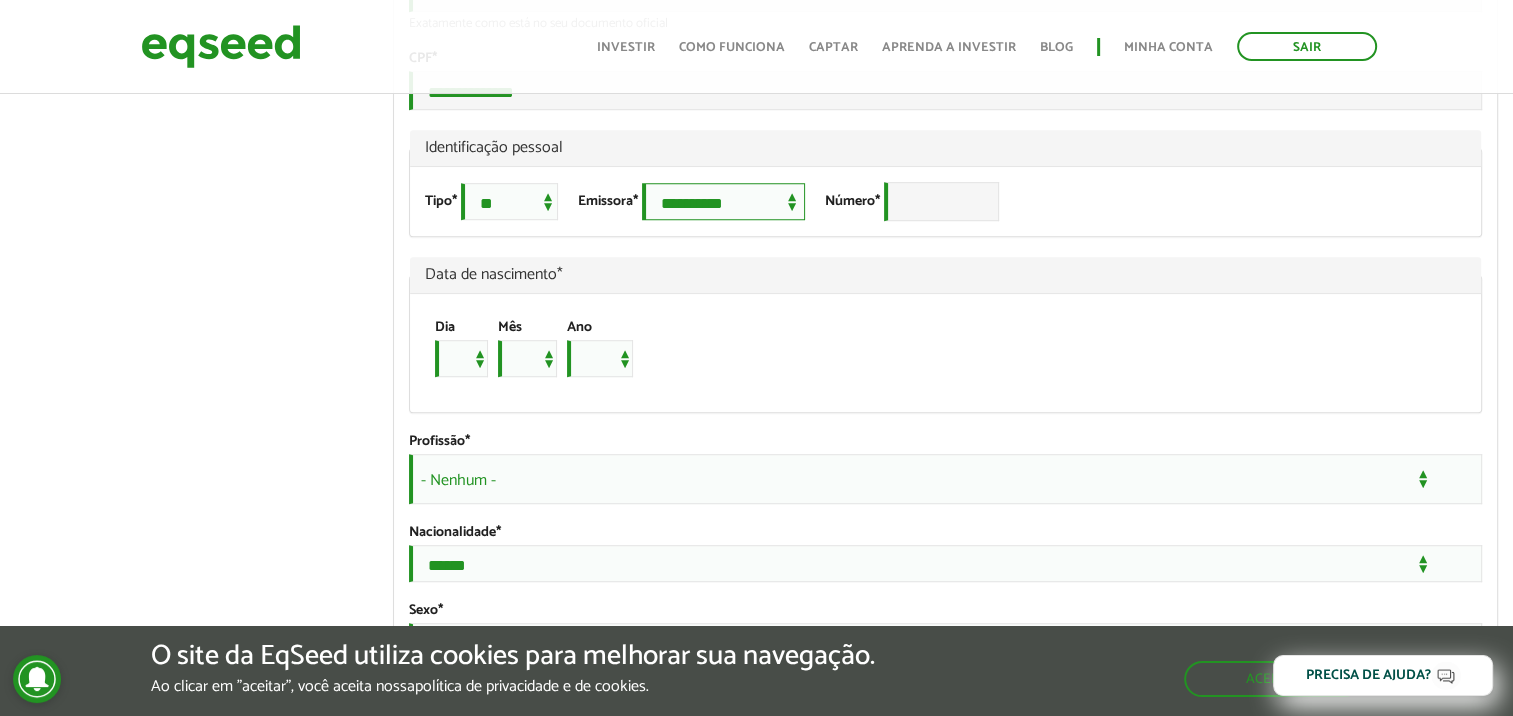 click on "**********" at bounding box center (723, 201) 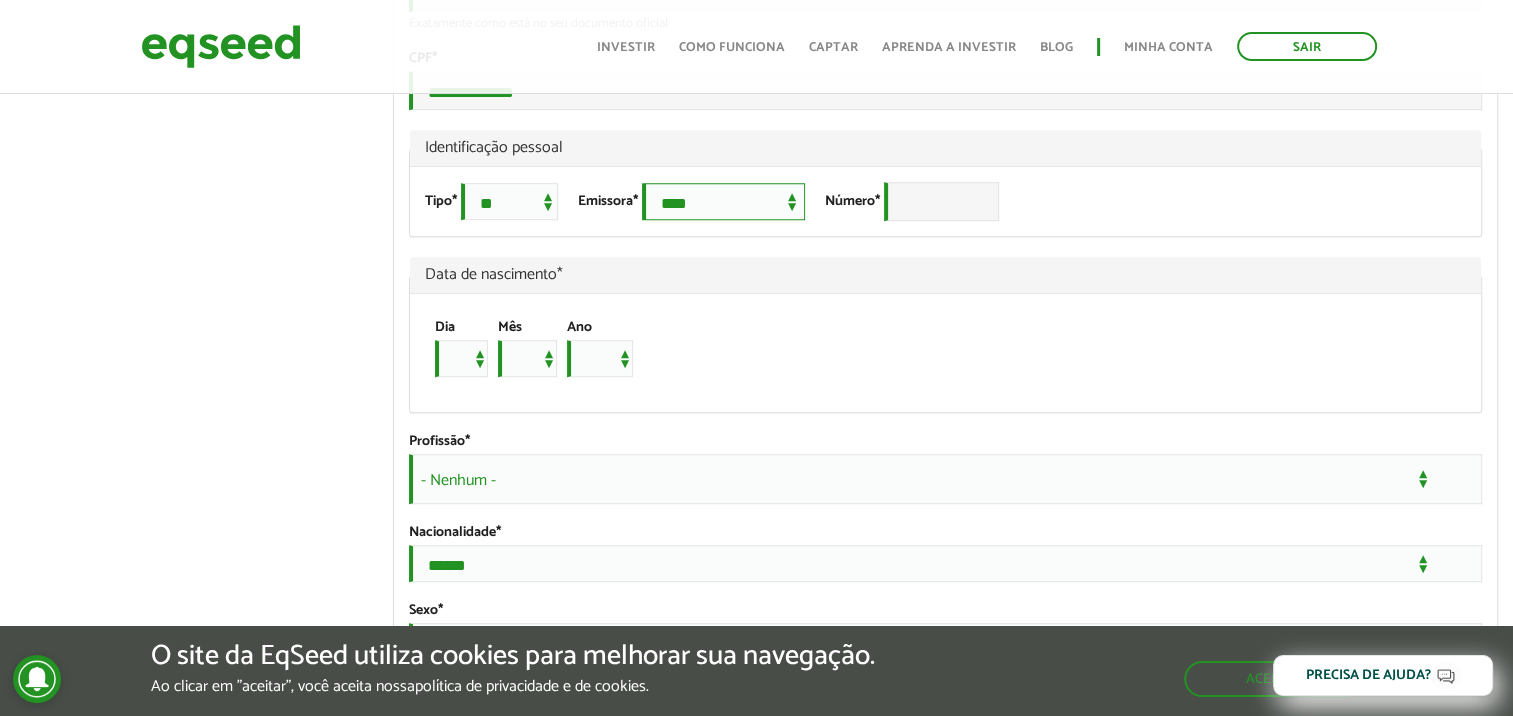 click on "**********" at bounding box center (723, 201) 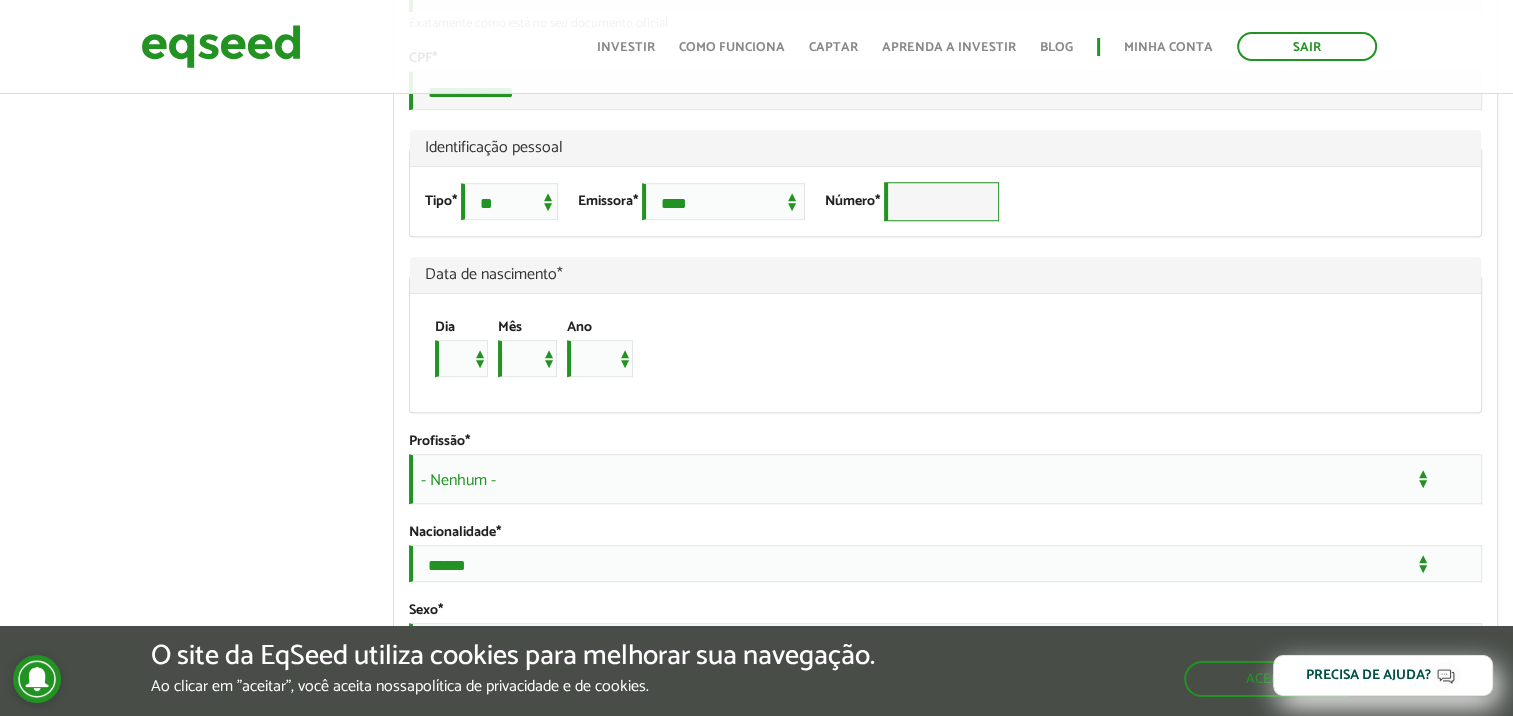 click on "Número  *" at bounding box center [941, 201] 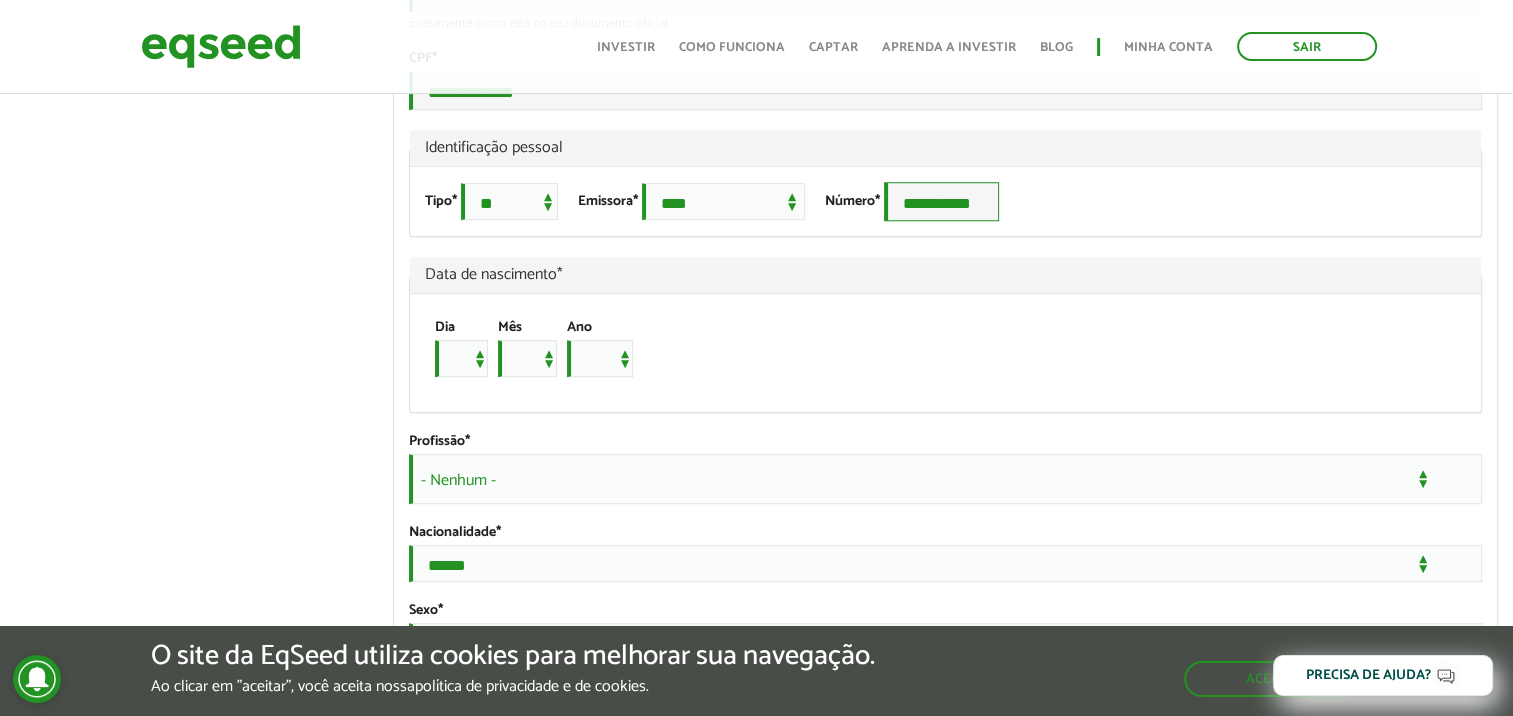 type on "**********" 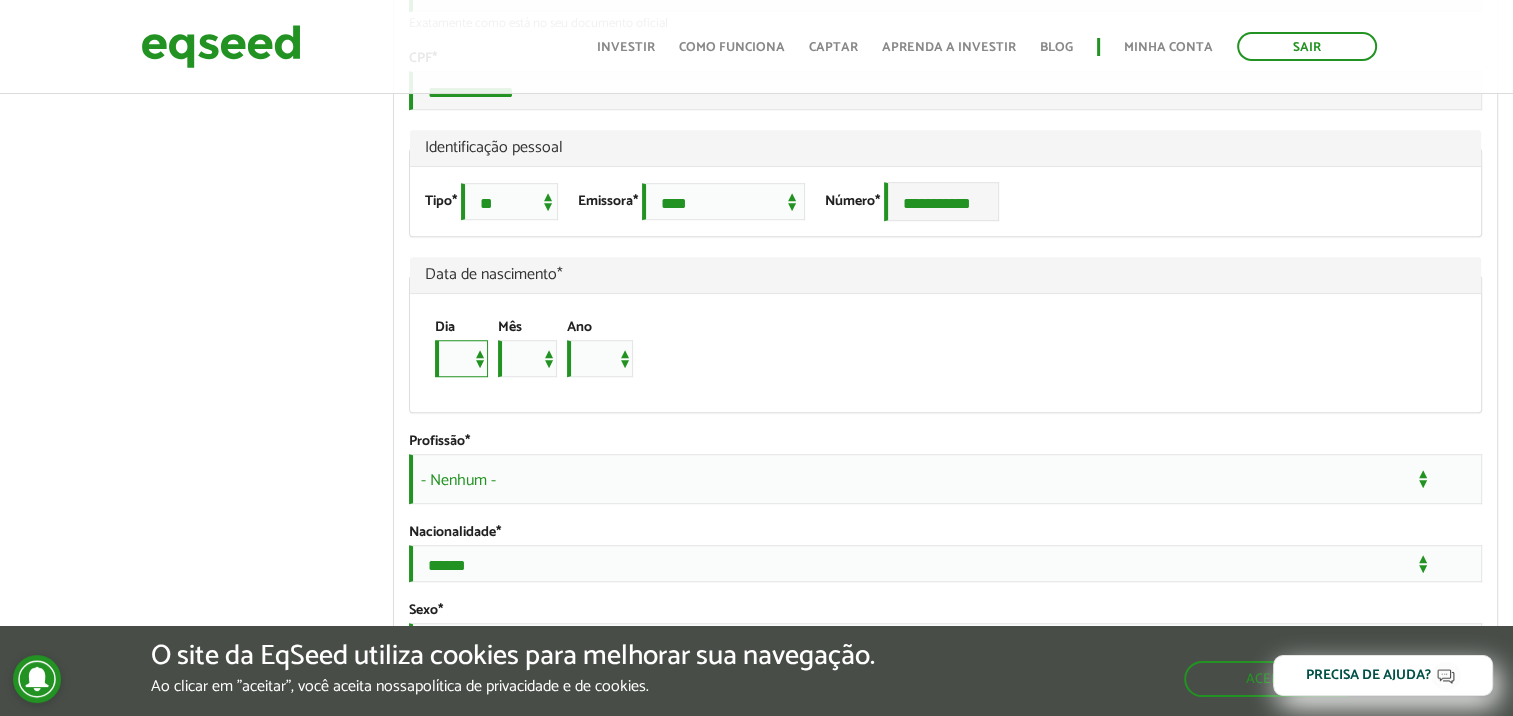 scroll, scrollTop: 1555, scrollLeft: 0, axis: vertical 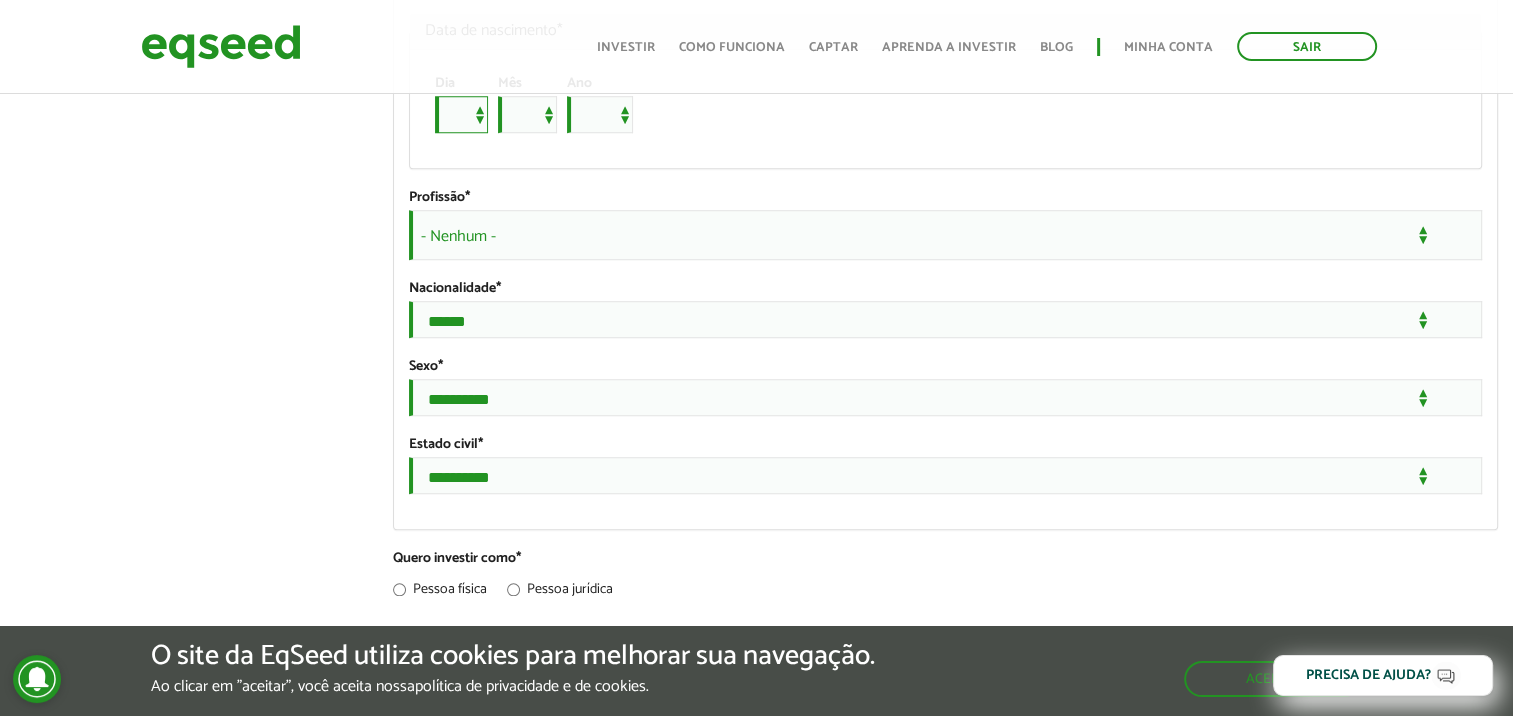 click on "* * * * * * * * * ** ** ** ** ** ** ** ** ** ** ** ** ** ** ** ** ** ** ** ** ** **" at bounding box center (461, 114) 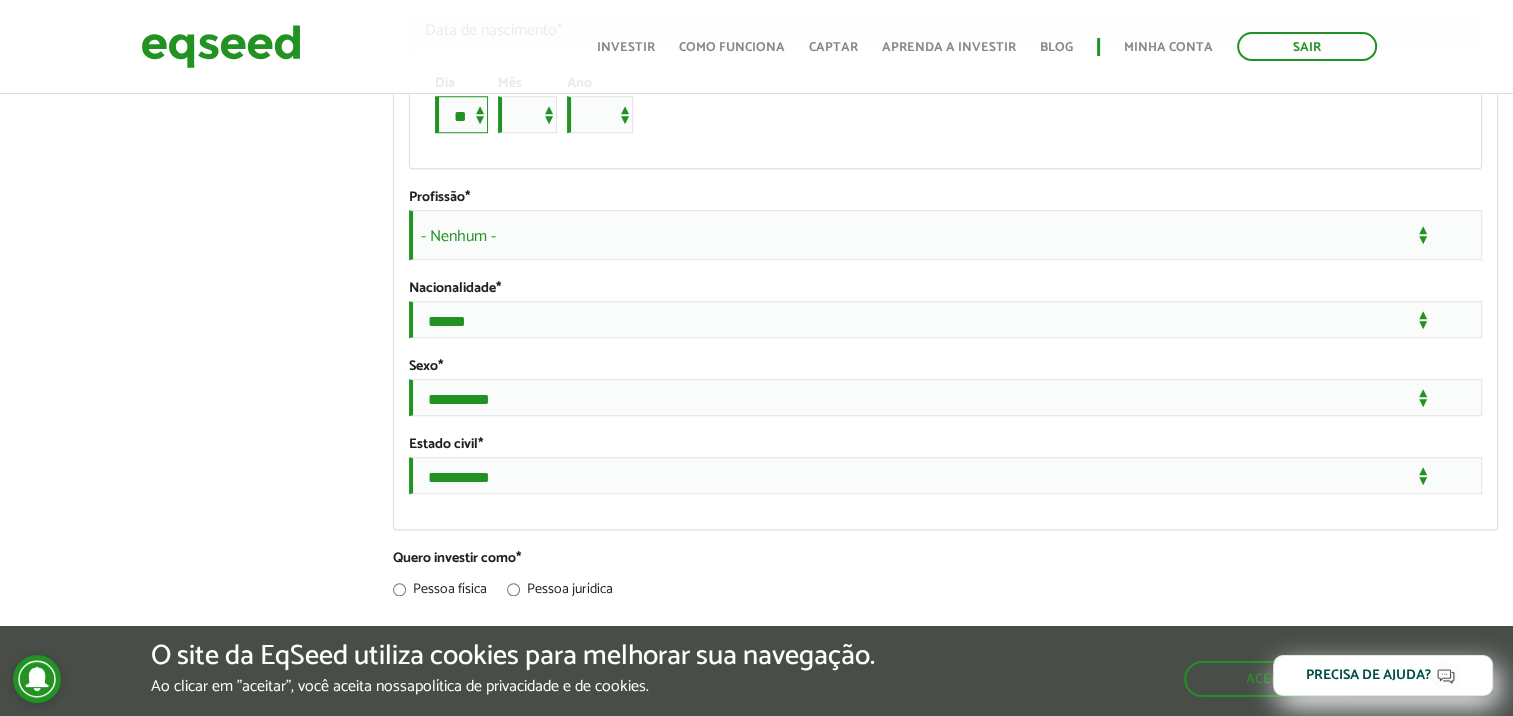 click on "* * * * * * * * * ** ** ** ** ** ** ** ** ** ** ** ** ** ** ** ** ** ** ** ** ** **" at bounding box center [461, 114] 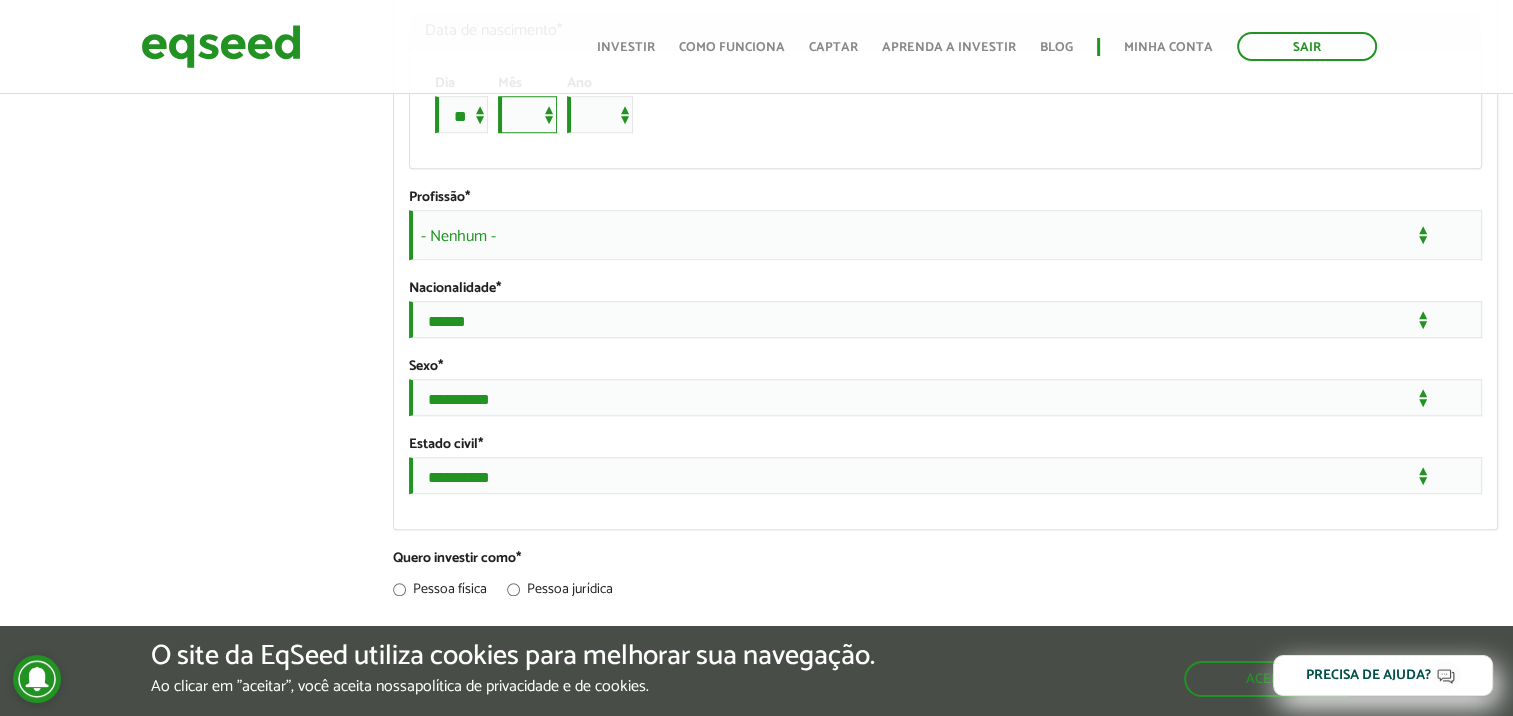 click on "*** *** *** *** *** *** *** *** *** *** *** ***" at bounding box center (527, 114) 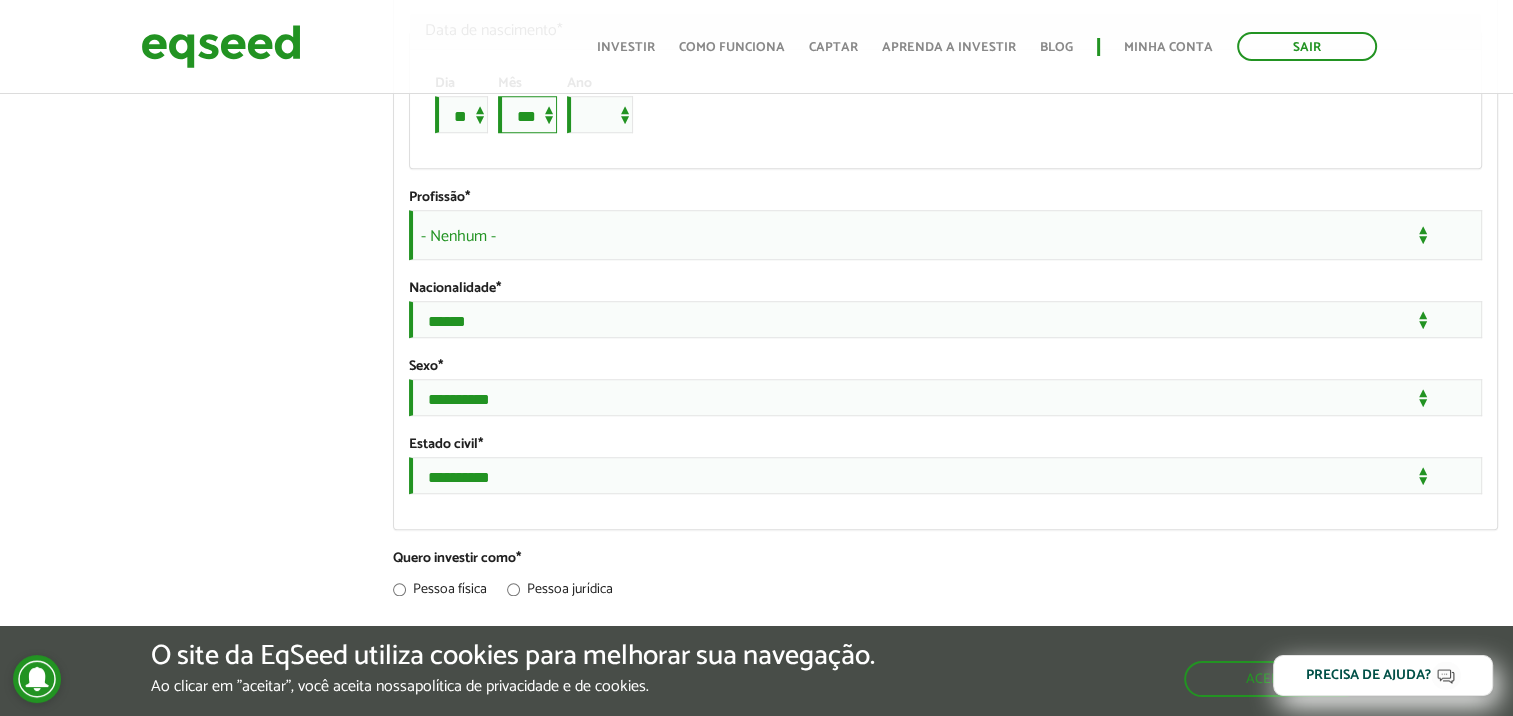 click on "*** *** *** *** *** *** *** *** *** *** *** ***" at bounding box center (527, 114) 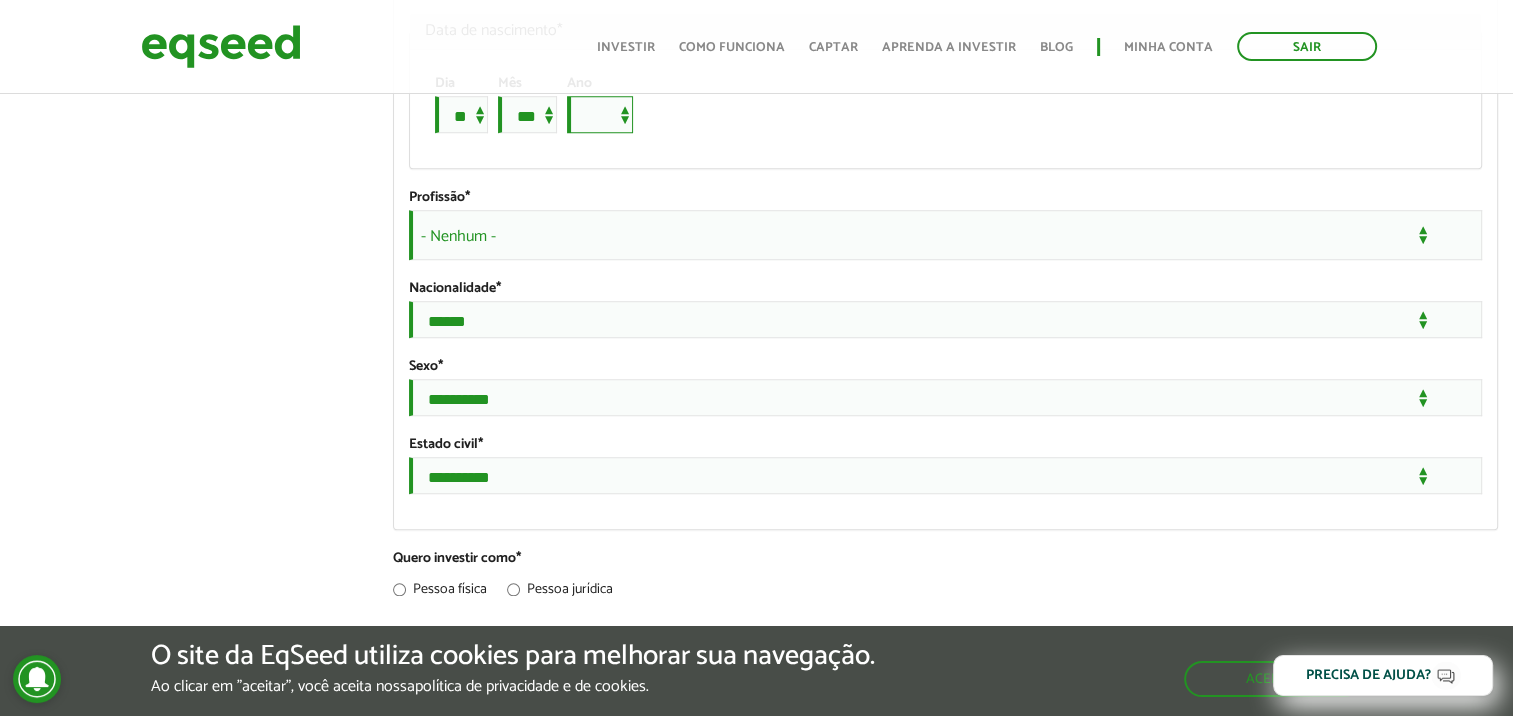 click on "**** **** **** **** **** **** **** **** **** **** **** **** **** **** **** **** **** **** **** **** **** **** **** **** **** **** **** **** **** **** **** **** **** **** **** **** **** **** **** **** **** **** **** **** **** **** **** **** **** **** **** **** **** **** **** **** **** **** **** **** **** **** **** **** **** **** **** **** **** **** **** **** **** **** **** **** **** **** **** **** **** **** **** **** **** **** **** **** **** **** **** **** **** **** **** **** **** **** **** **** **** **** **** **** **** **** **** **** **** **** **** **** **** **** **** **** **** **** **** **** **** **** **** **** **** ****" at bounding box center (600, 114) 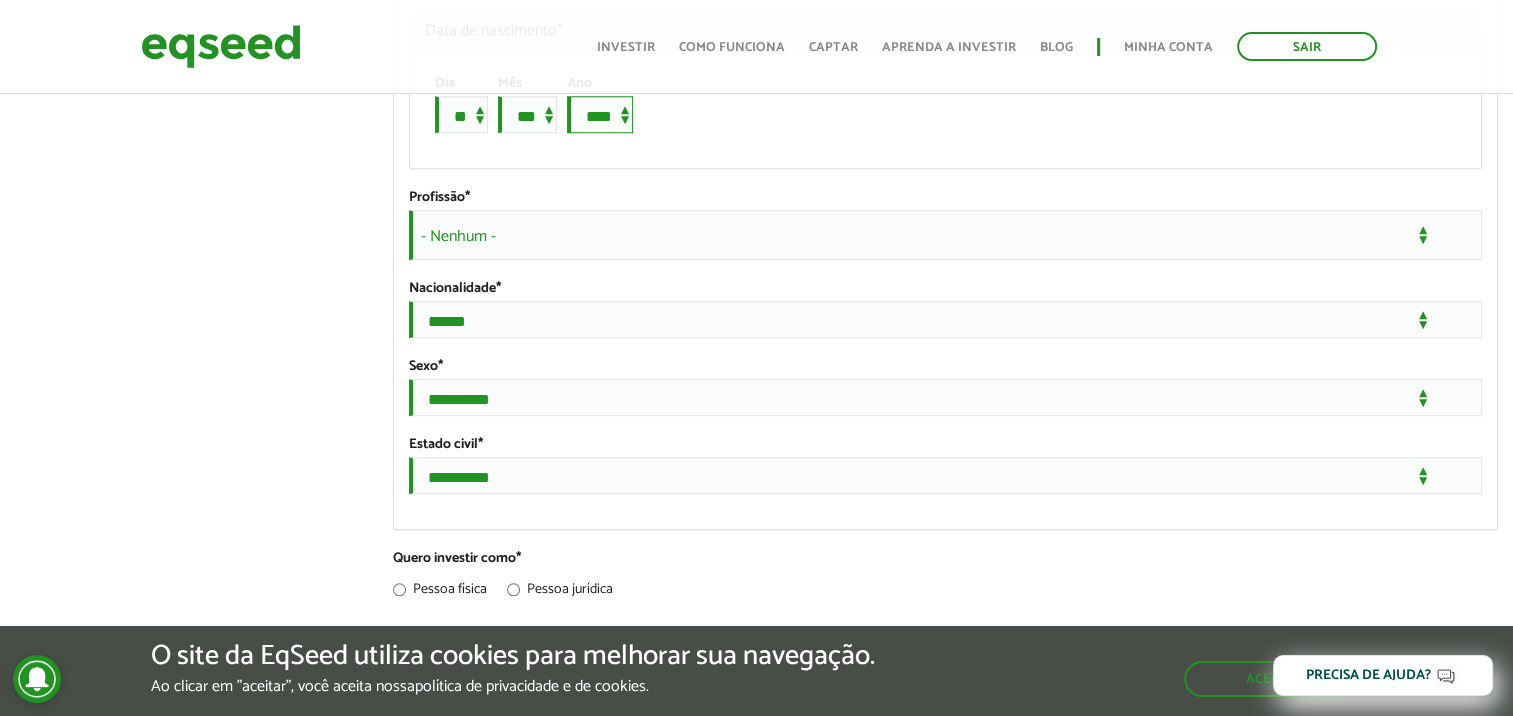 click on "**** **** **** **** **** **** **** **** **** **** **** **** **** **** **** **** **** **** **** **** **** **** **** **** **** **** **** **** **** **** **** **** **** **** **** **** **** **** **** **** **** **** **** **** **** **** **** **** **** **** **** **** **** **** **** **** **** **** **** **** **** **** **** **** **** **** **** **** **** **** **** **** **** **** **** **** **** **** **** **** **** **** **** **** **** **** **** **** **** **** **** **** **** **** **** **** **** **** **** **** **** **** **** **** **** **** **** **** **** **** **** **** **** **** **** **** **** **** **** **** **** **** **** **** **** ****" at bounding box center [600, 114] 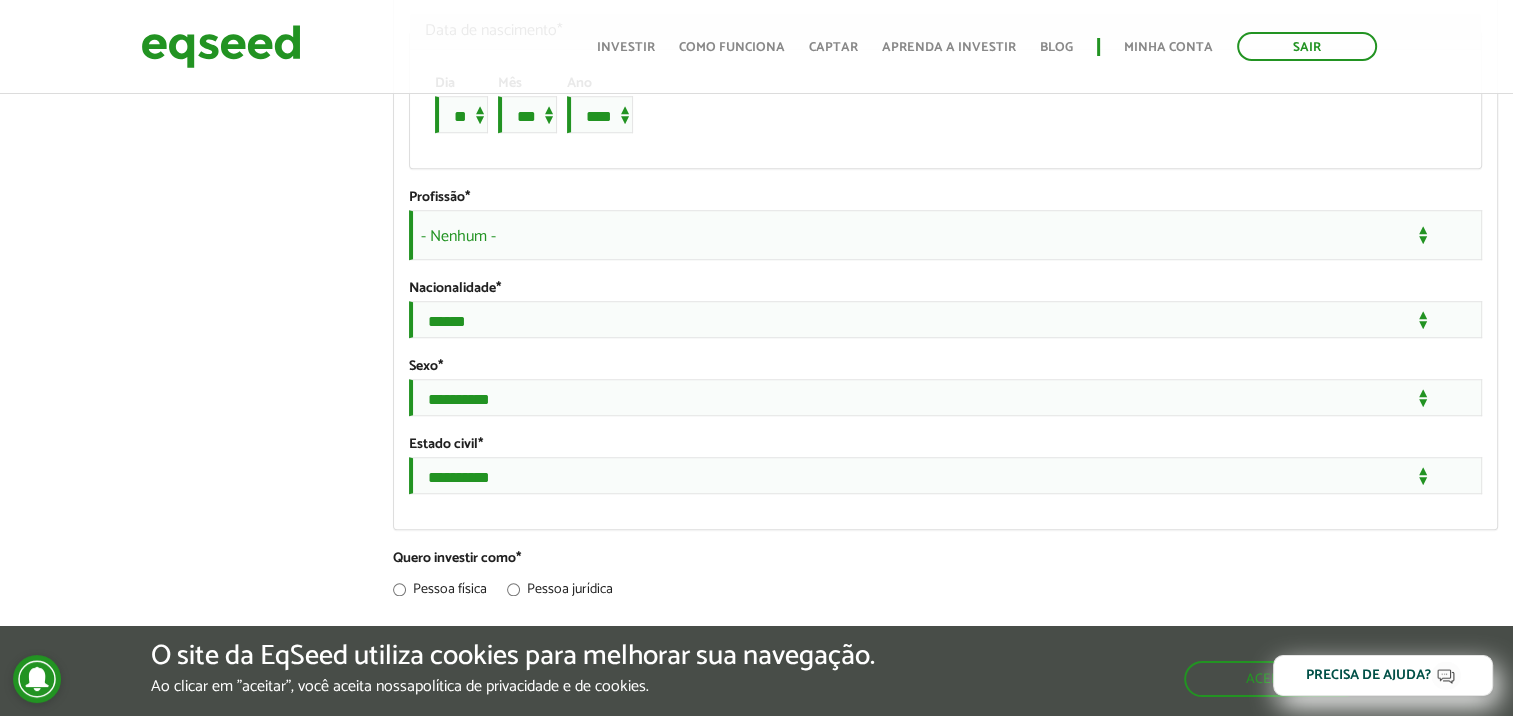 click on "- Nenhum -" at bounding box center [945, 235] 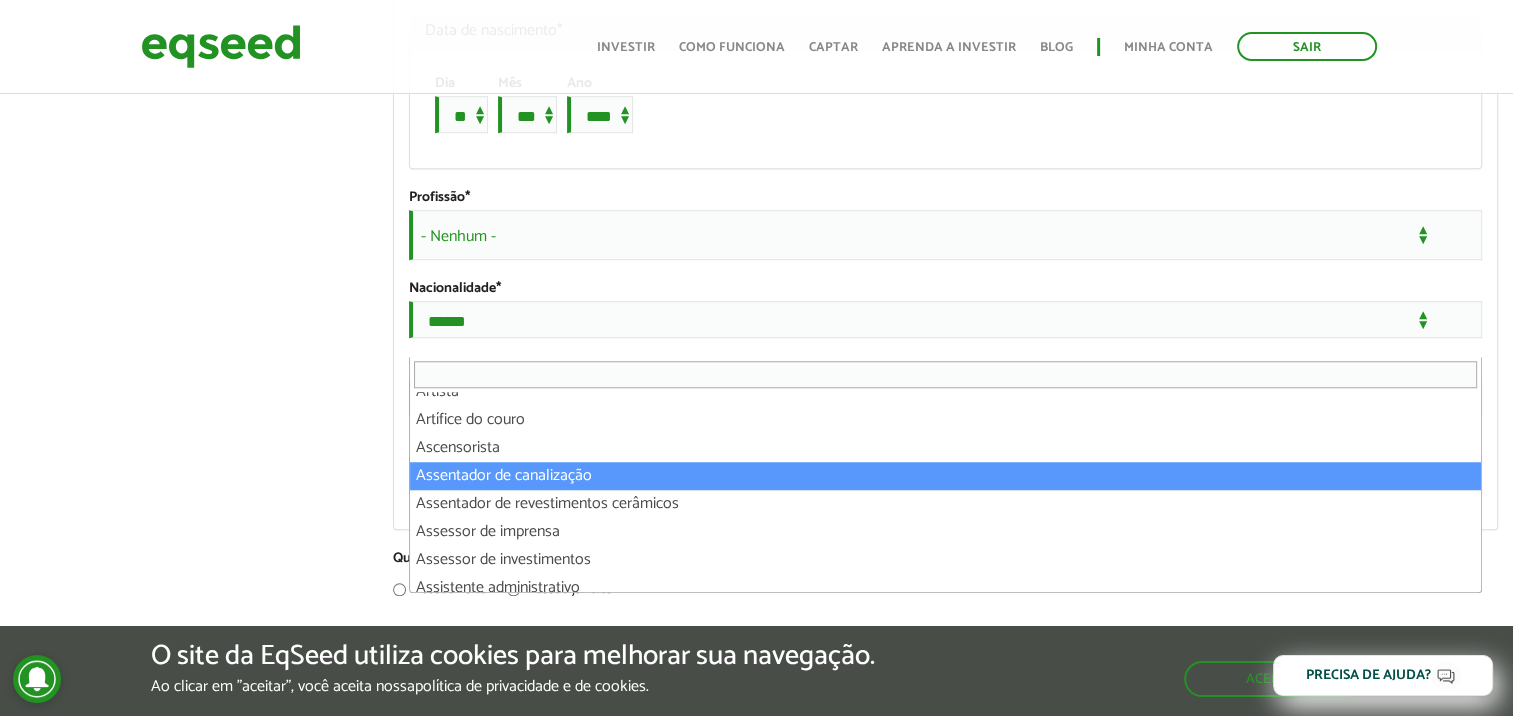 scroll, scrollTop: 3036, scrollLeft: 0, axis: vertical 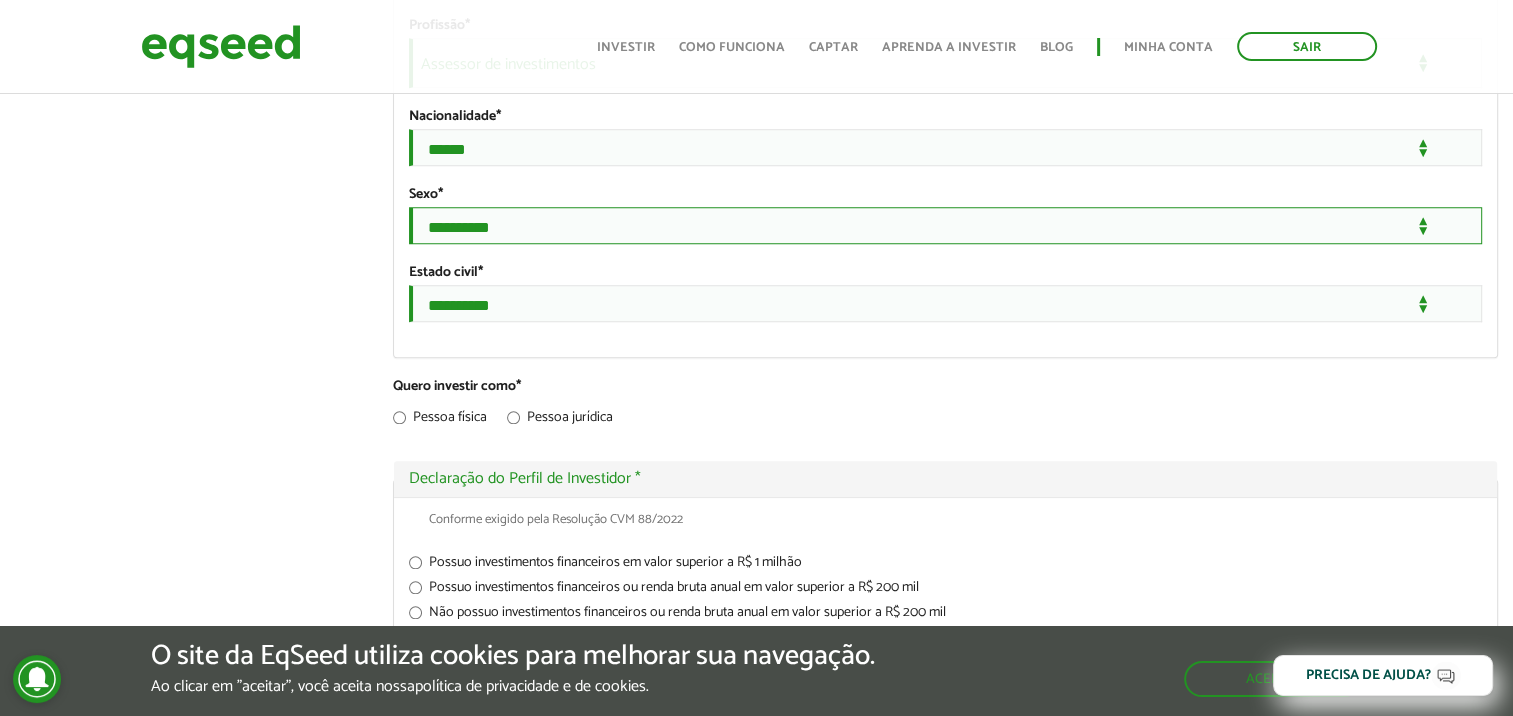 click on "**********" at bounding box center (945, 225) 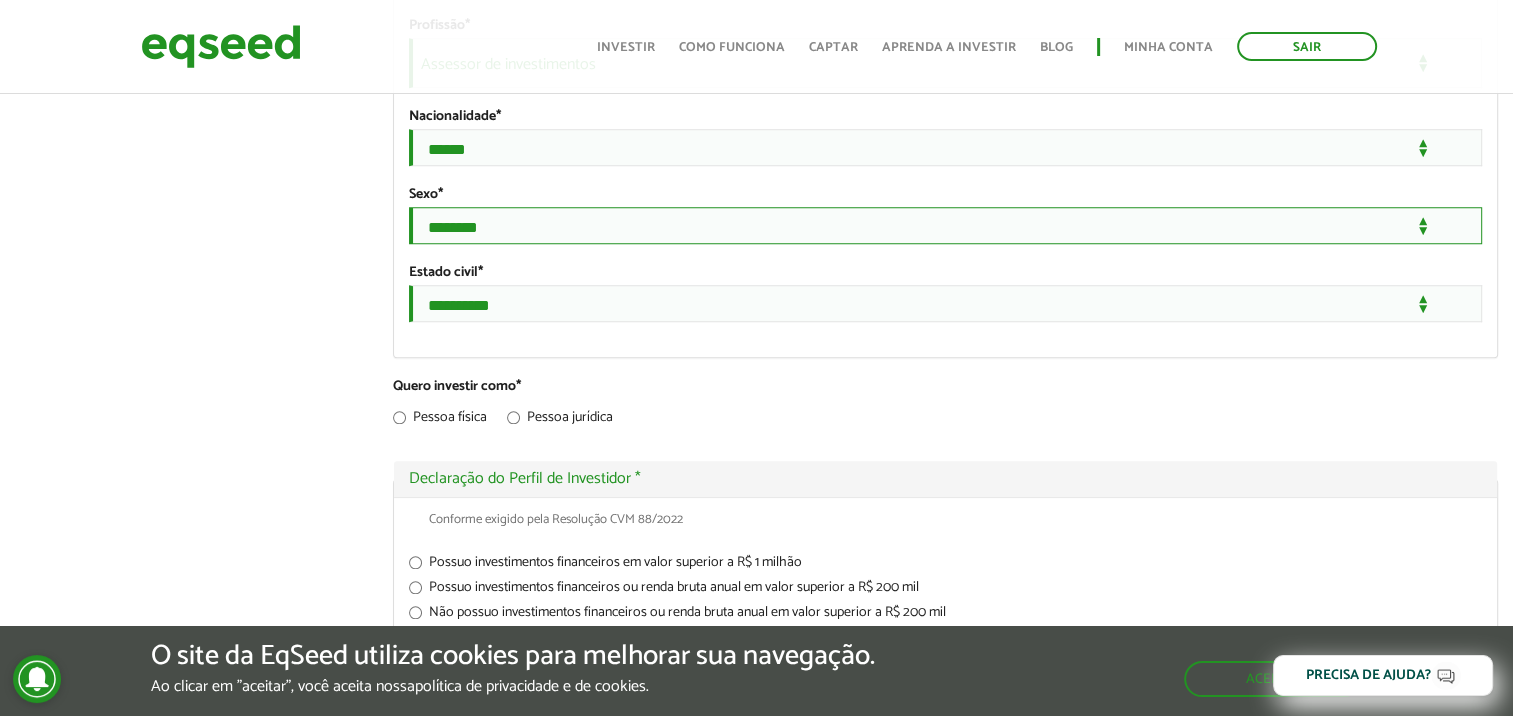 click on "**********" at bounding box center [945, 225] 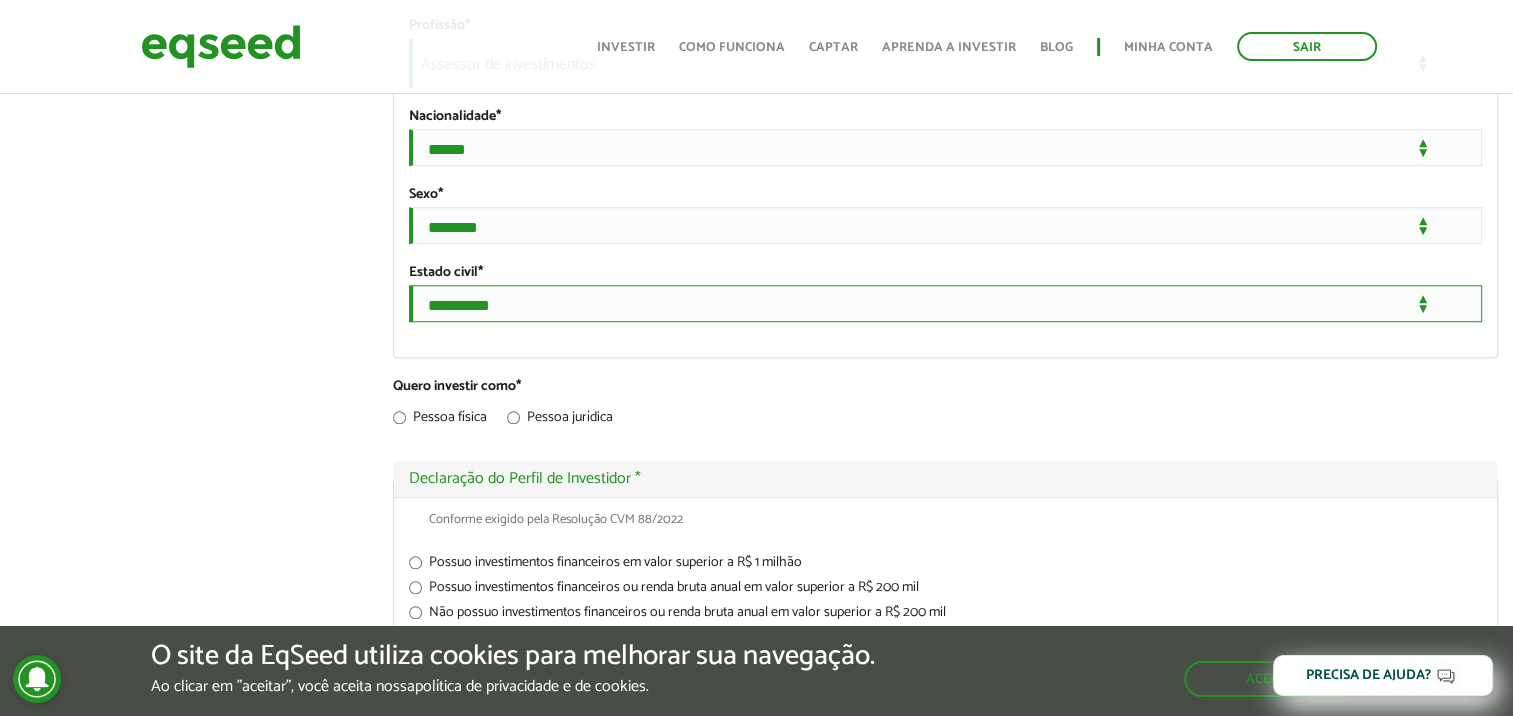 click on "**********" at bounding box center [945, 303] 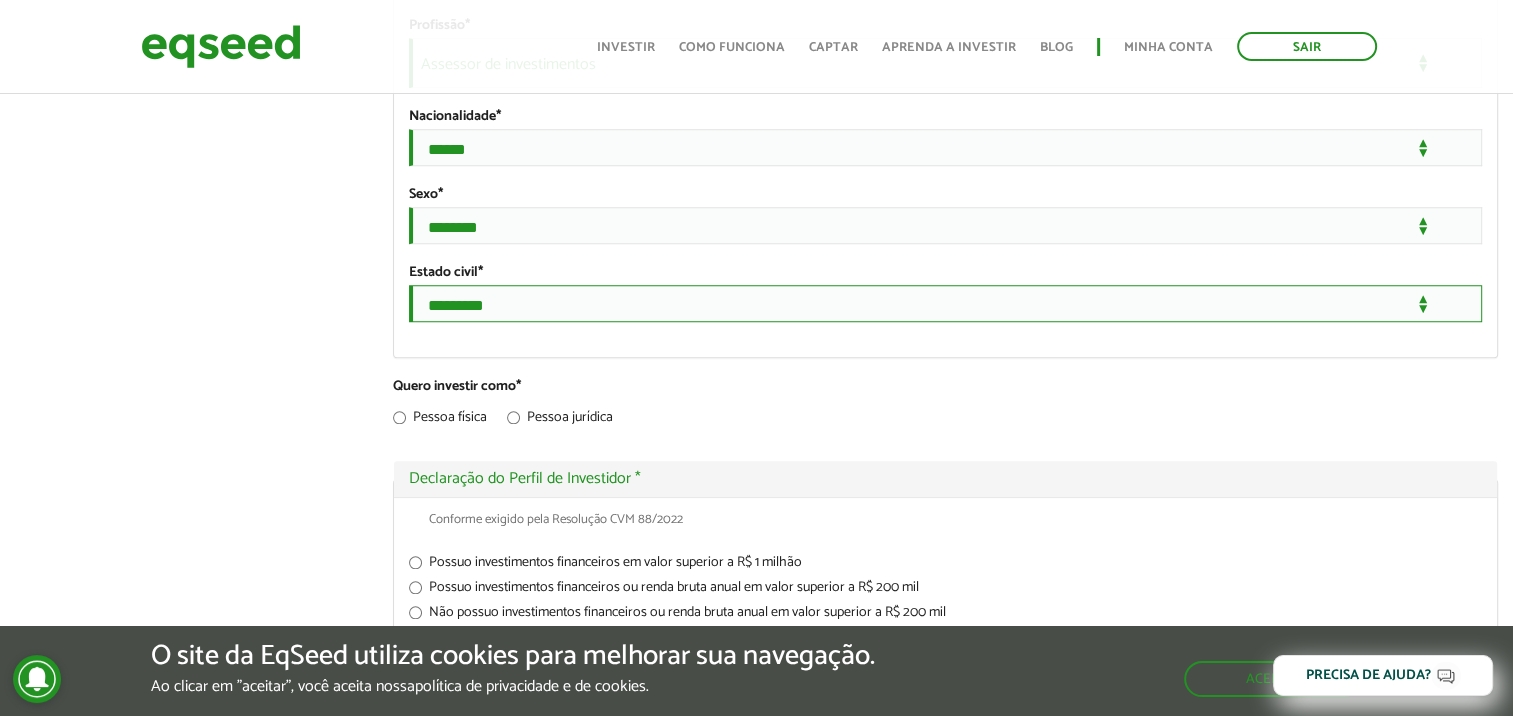 click on "**********" at bounding box center (945, 303) 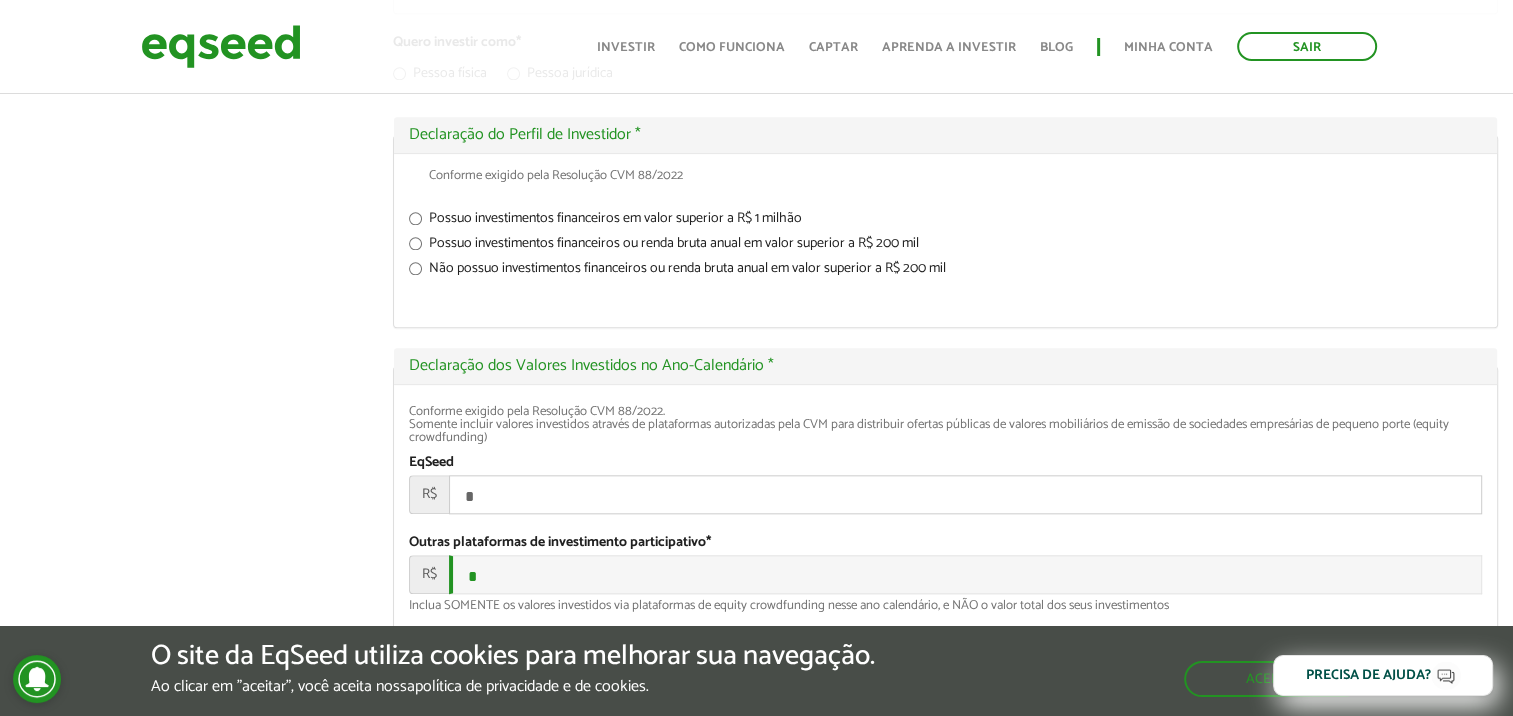 scroll, scrollTop: 2072, scrollLeft: 0, axis: vertical 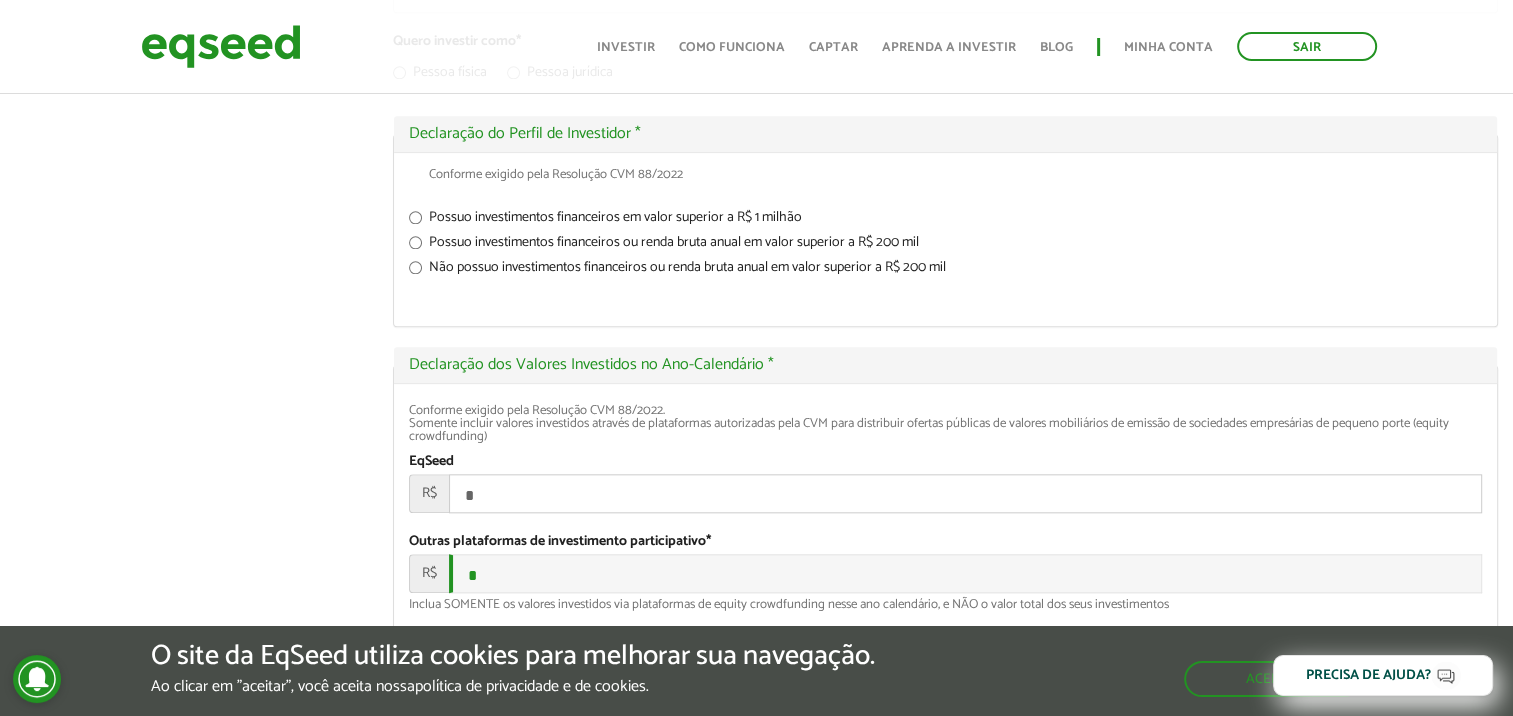 click on "Possuo investimentos financeiros em valor superior a R$ 1 milhão" at bounding box center [945, 221] 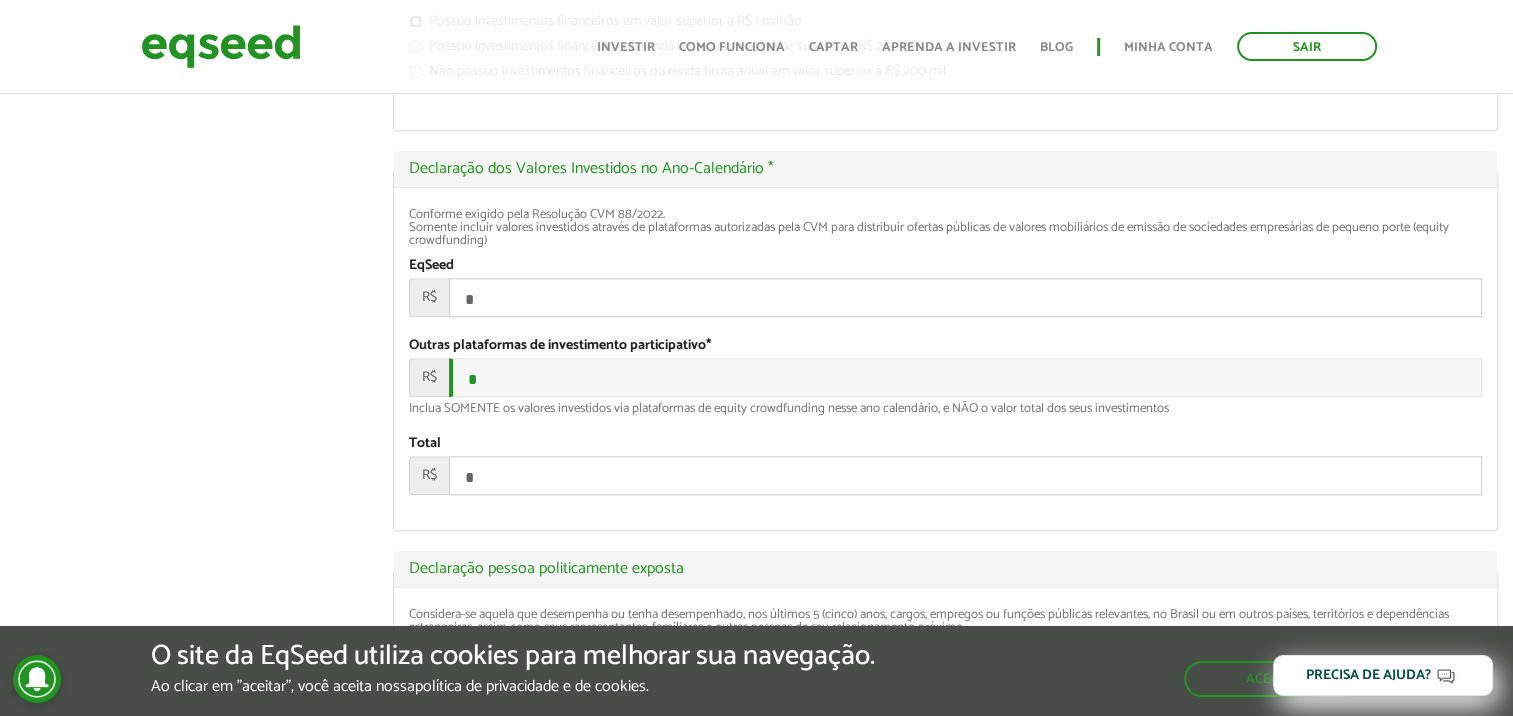 scroll, scrollTop: 2279, scrollLeft: 0, axis: vertical 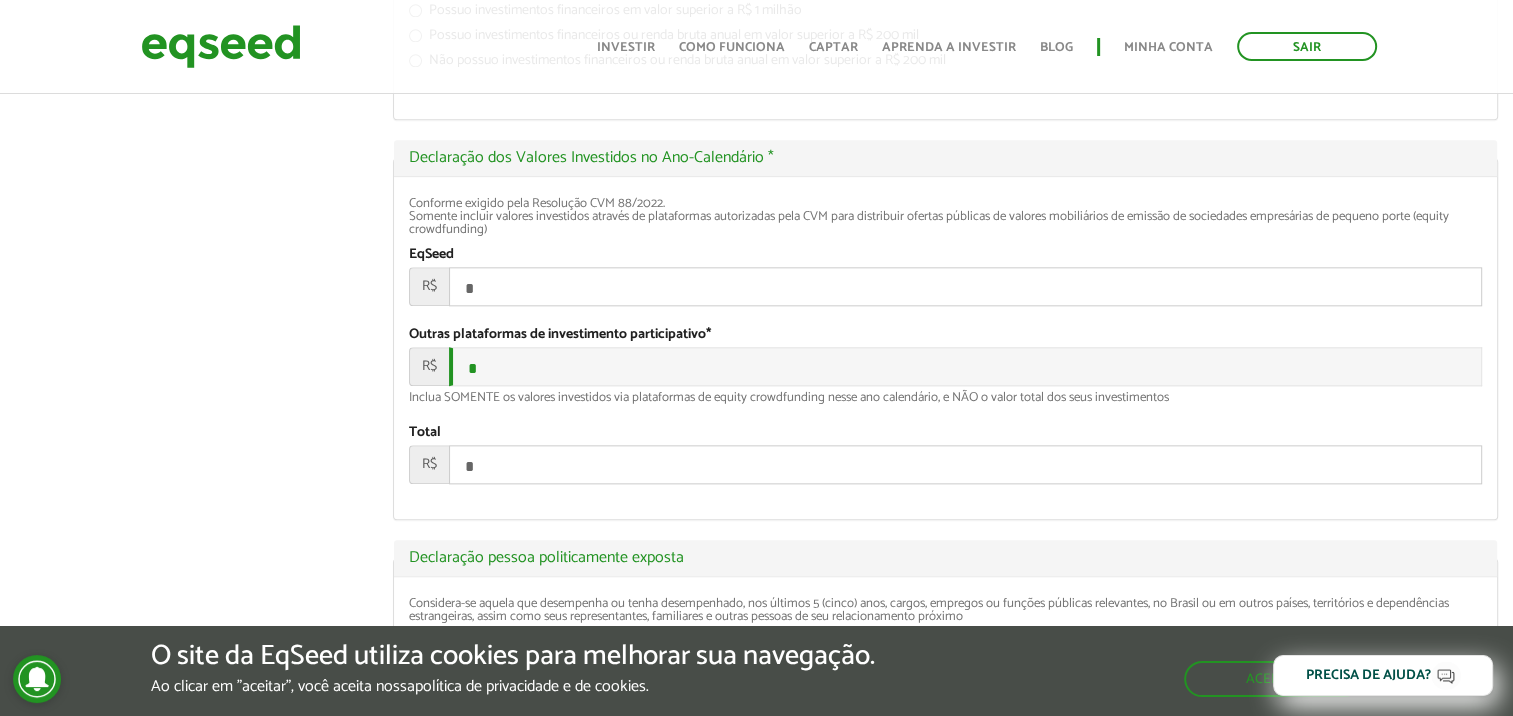 click on "*" at bounding box center (965, 286) 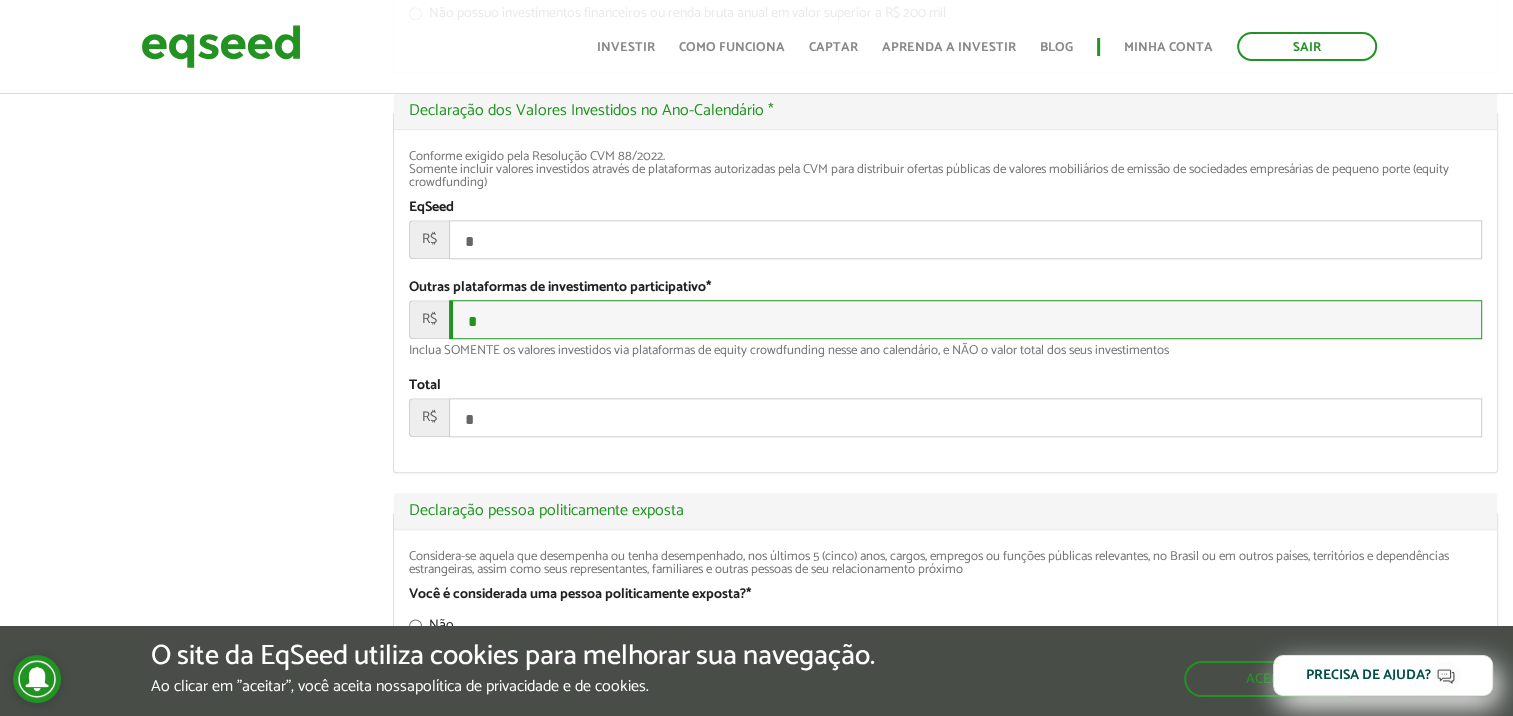click on "*" at bounding box center (965, 319) 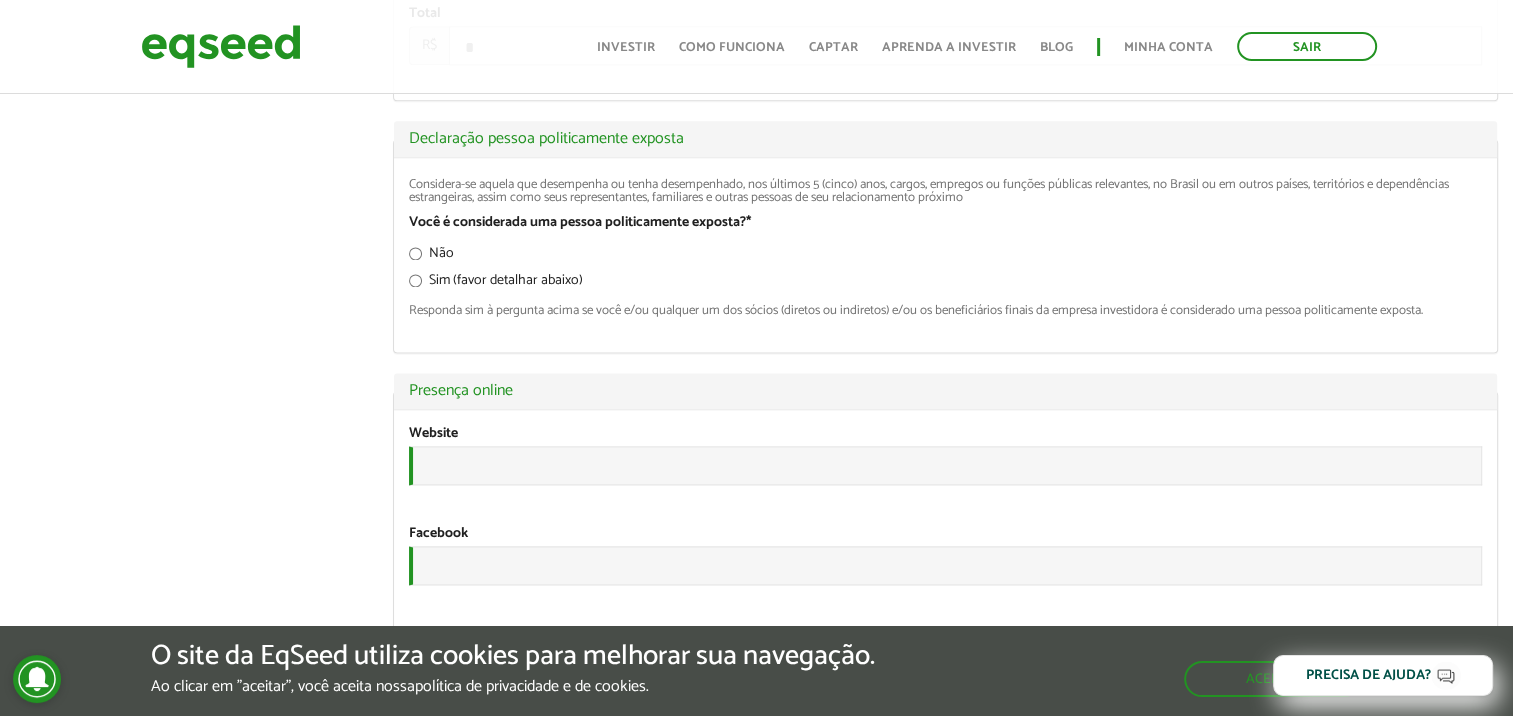 scroll, scrollTop: 2759, scrollLeft: 0, axis: vertical 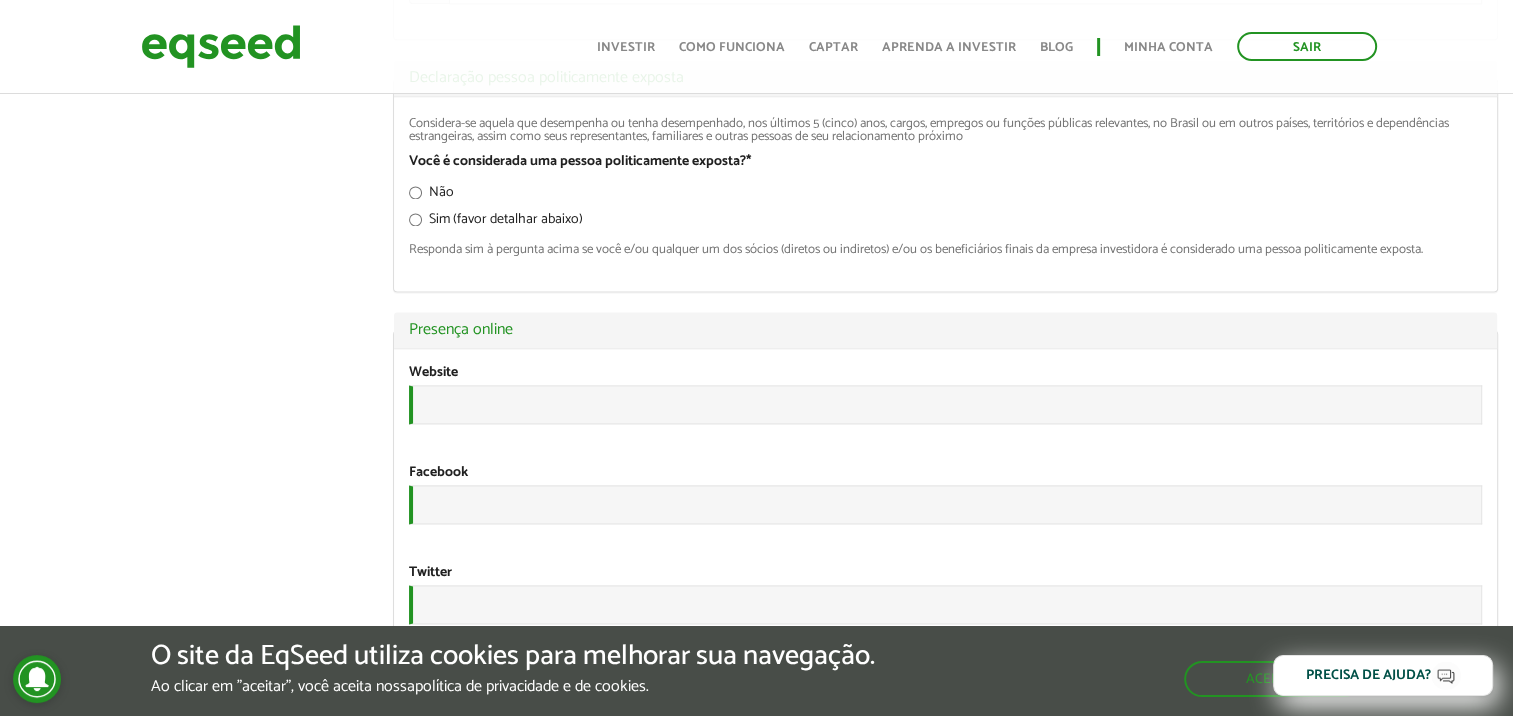 click on "Não" at bounding box center (945, 195) 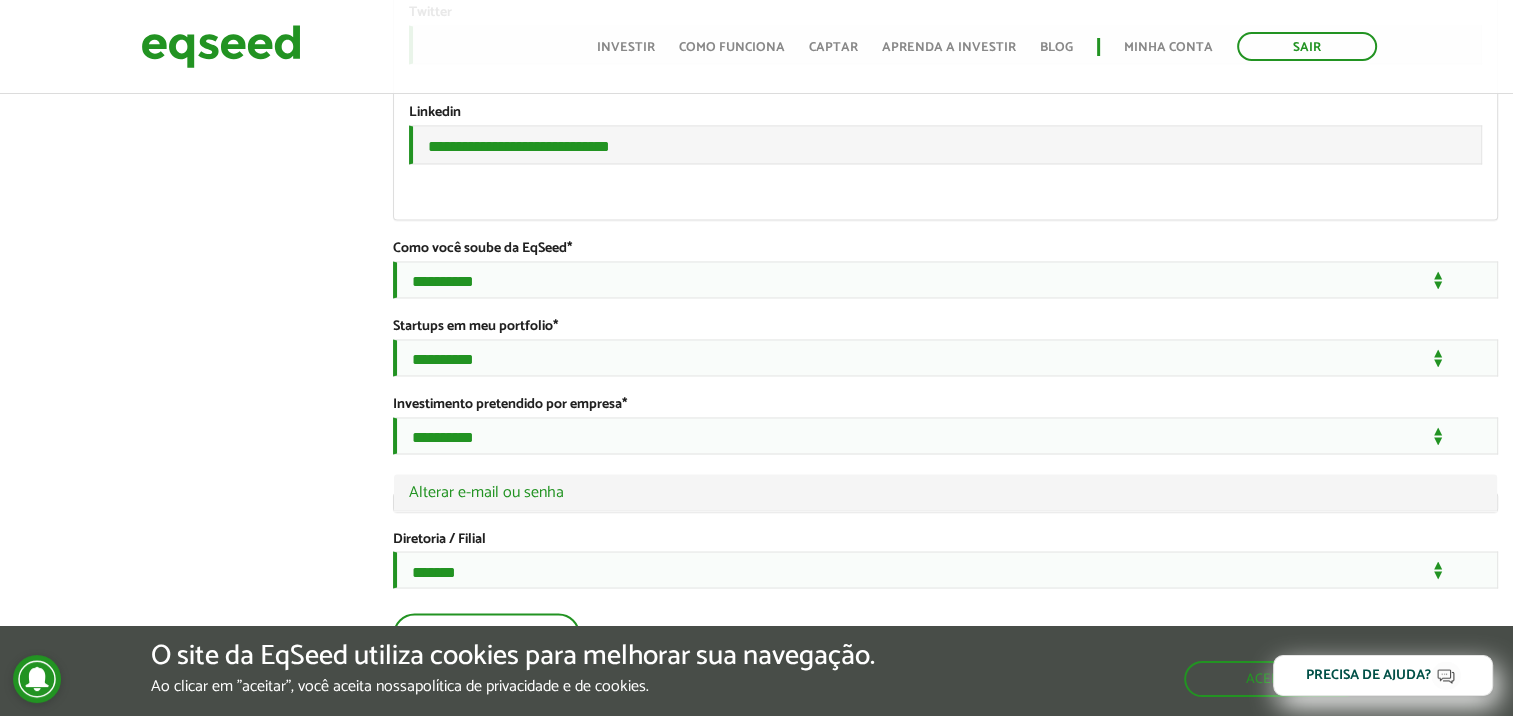 scroll, scrollTop: 3510, scrollLeft: 0, axis: vertical 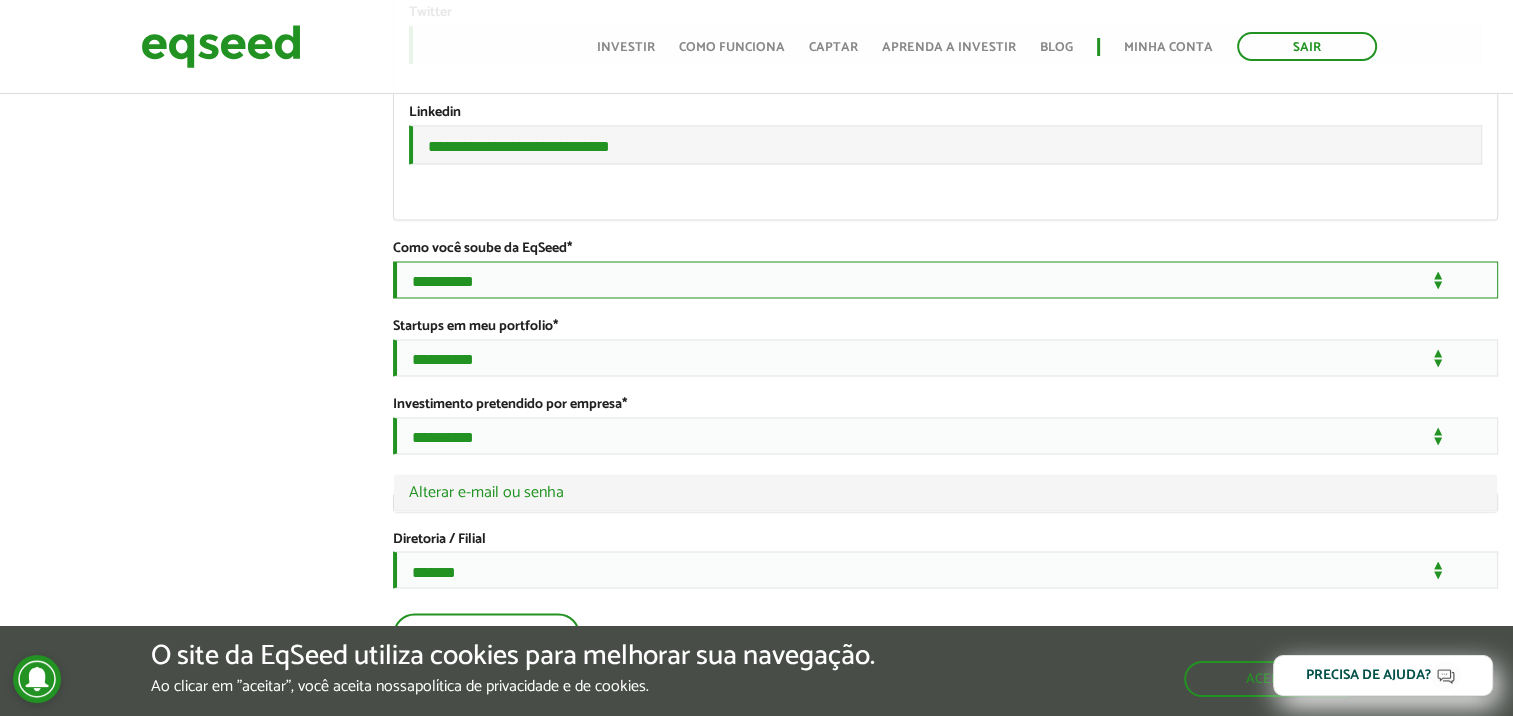 click on "**********" at bounding box center (945, 279) 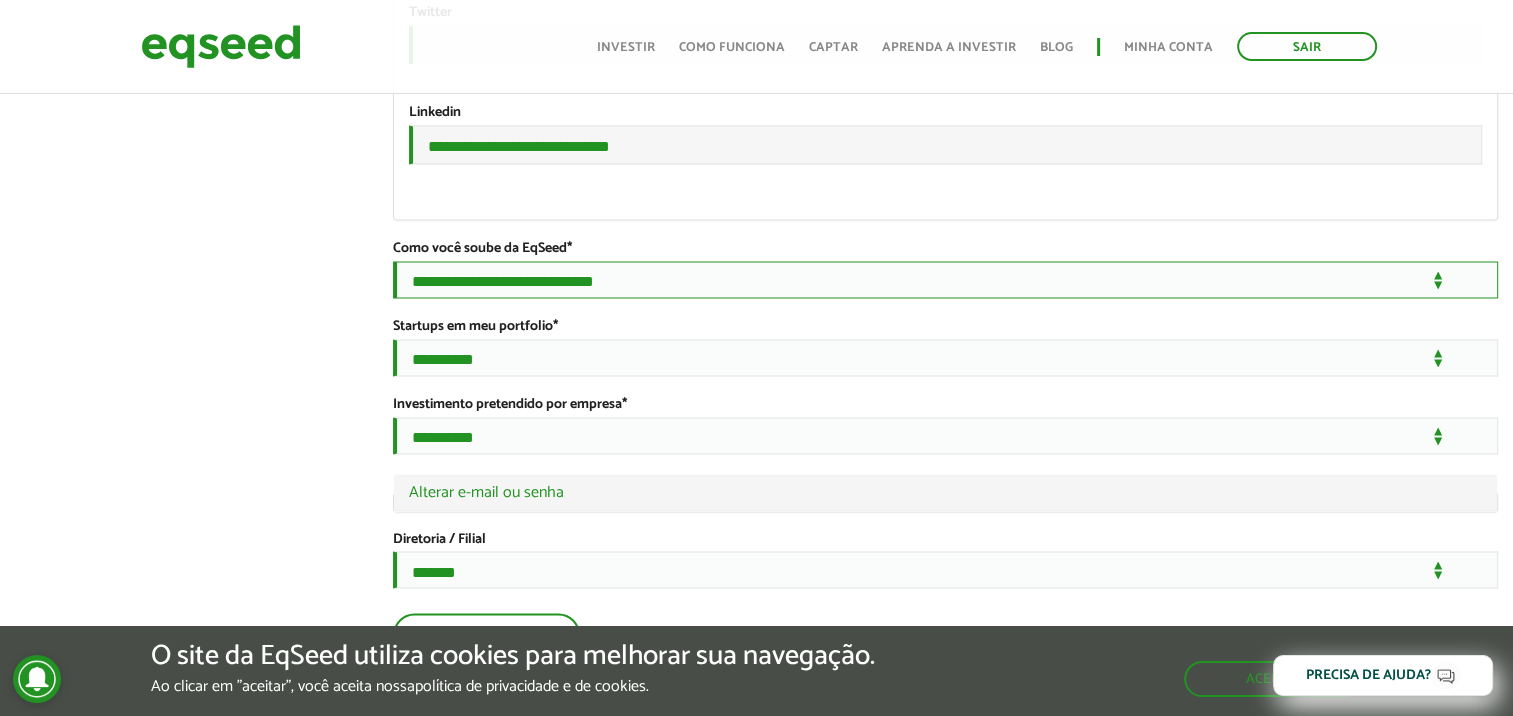 click on "**********" at bounding box center [945, 279] 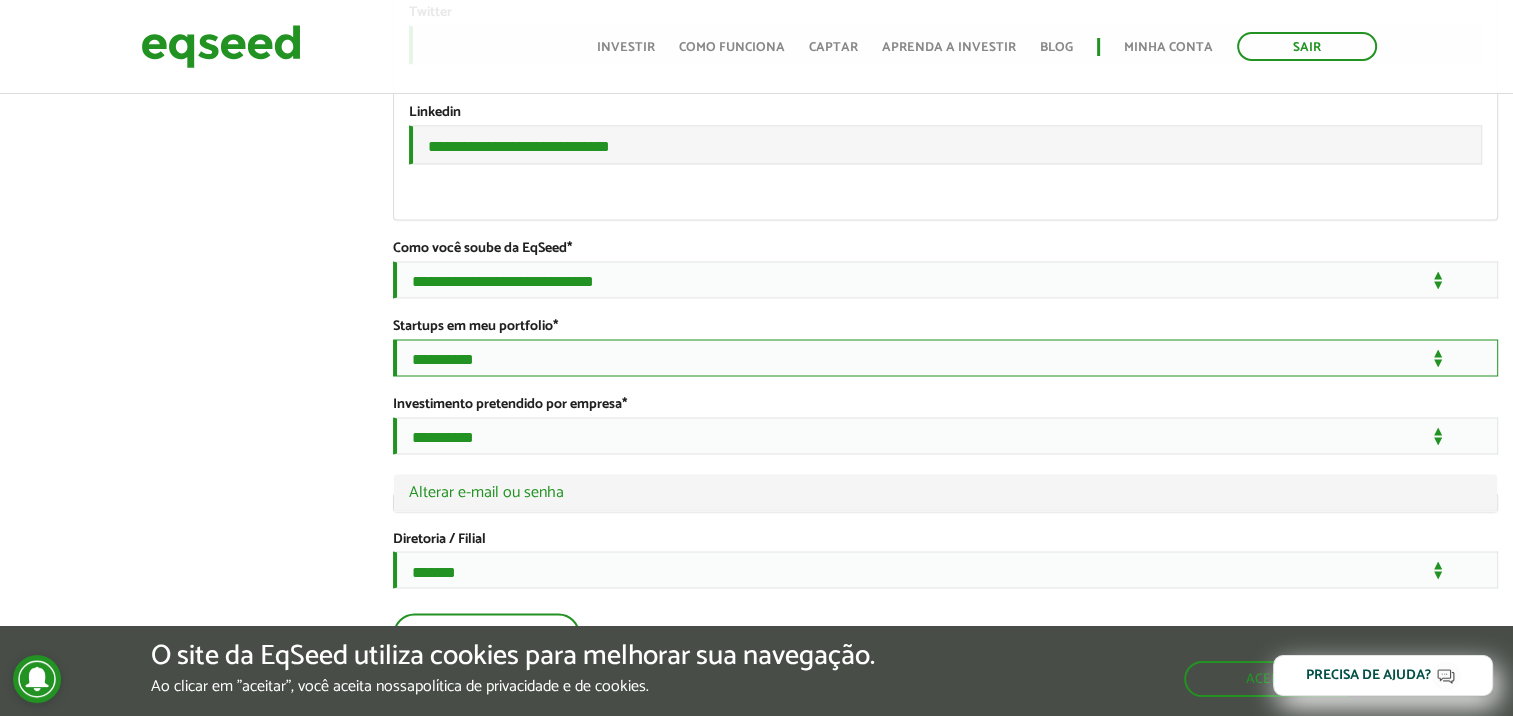 click on "**********" at bounding box center [945, 357] 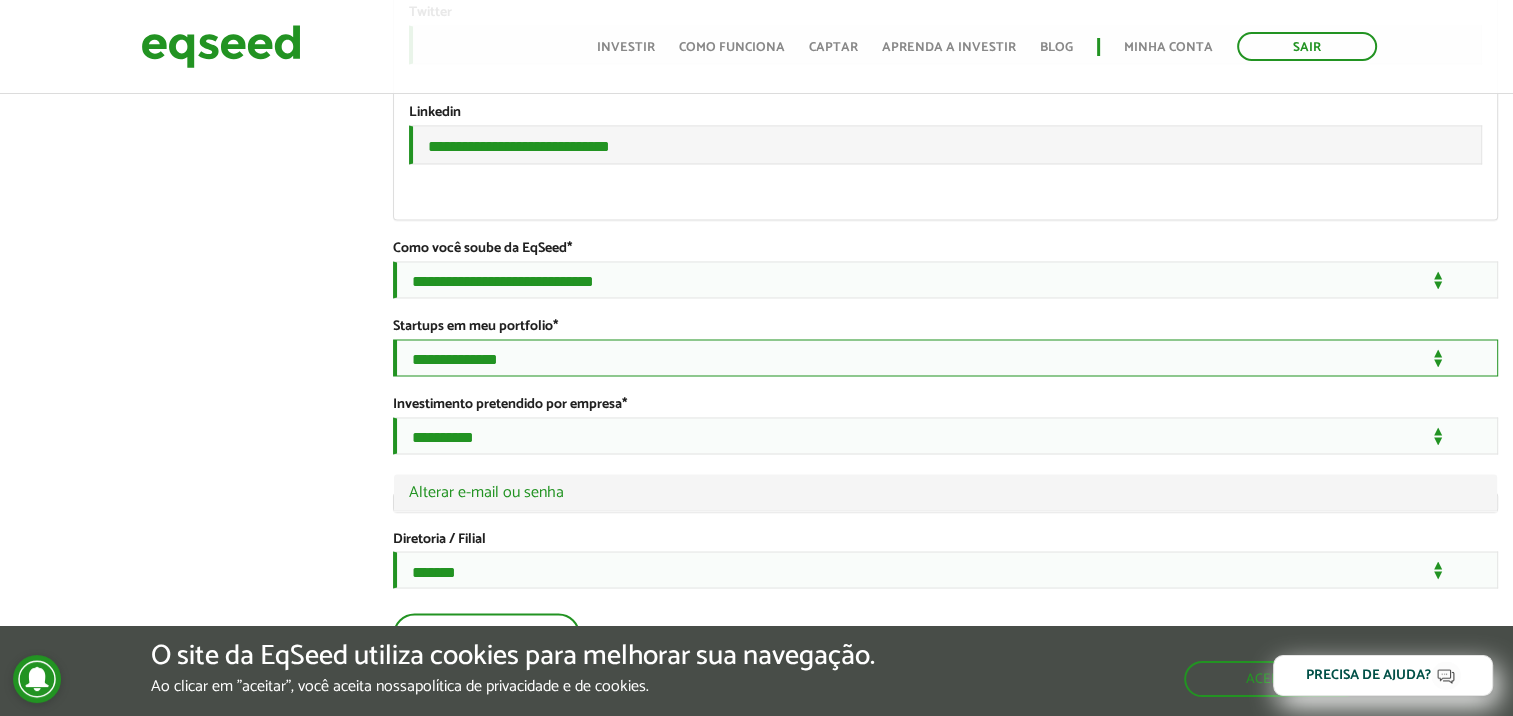 click on "**********" at bounding box center (945, 357) 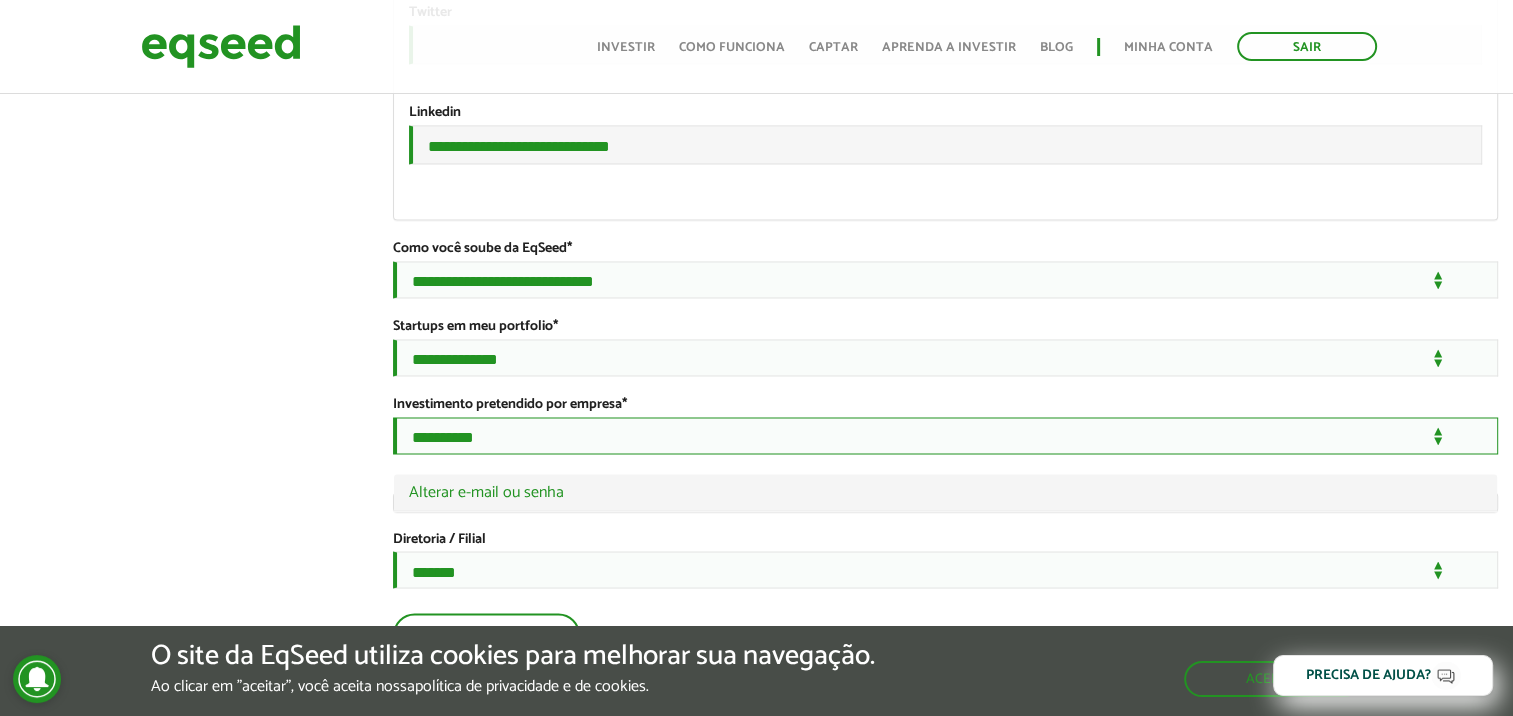 click on "**********" at bounding box center (945, 435) 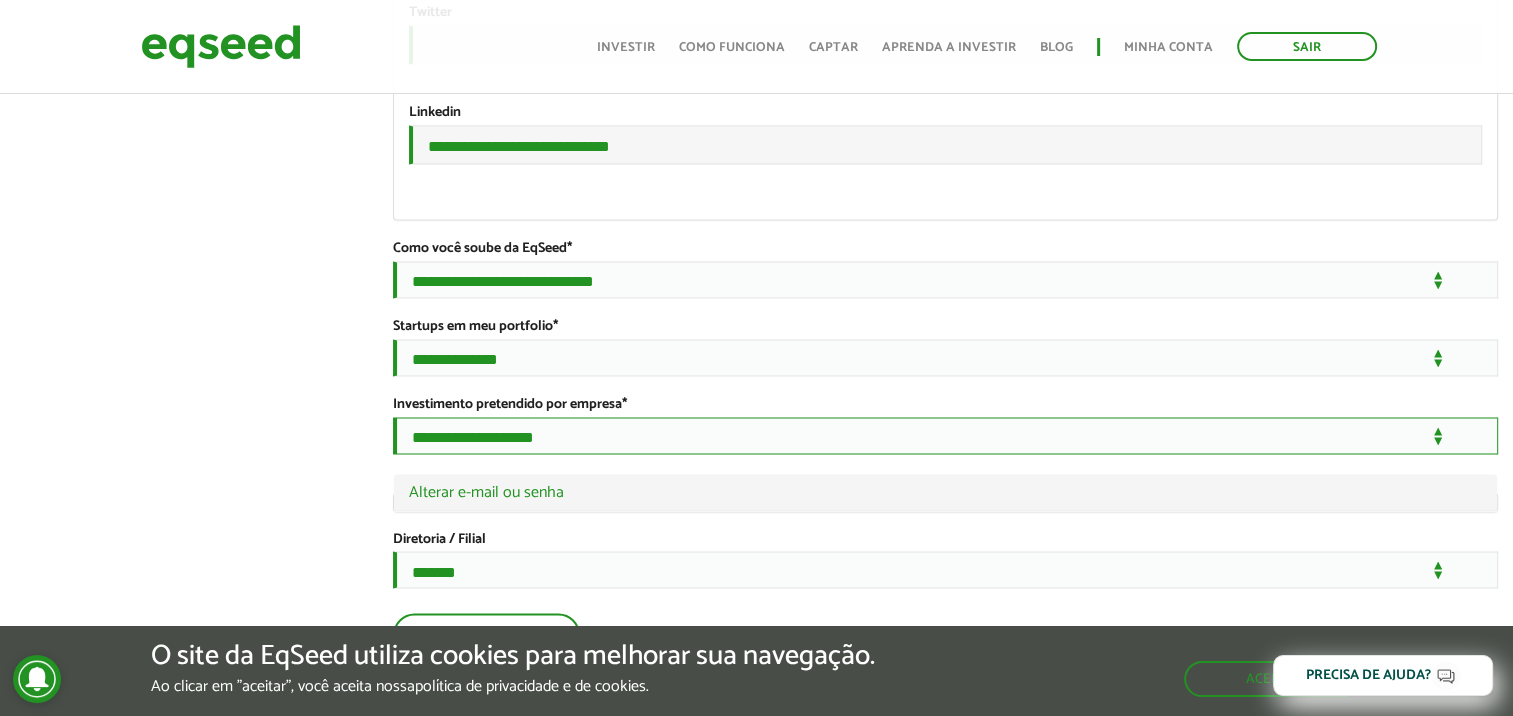 click on "**********" at bounding box center [945, 435] 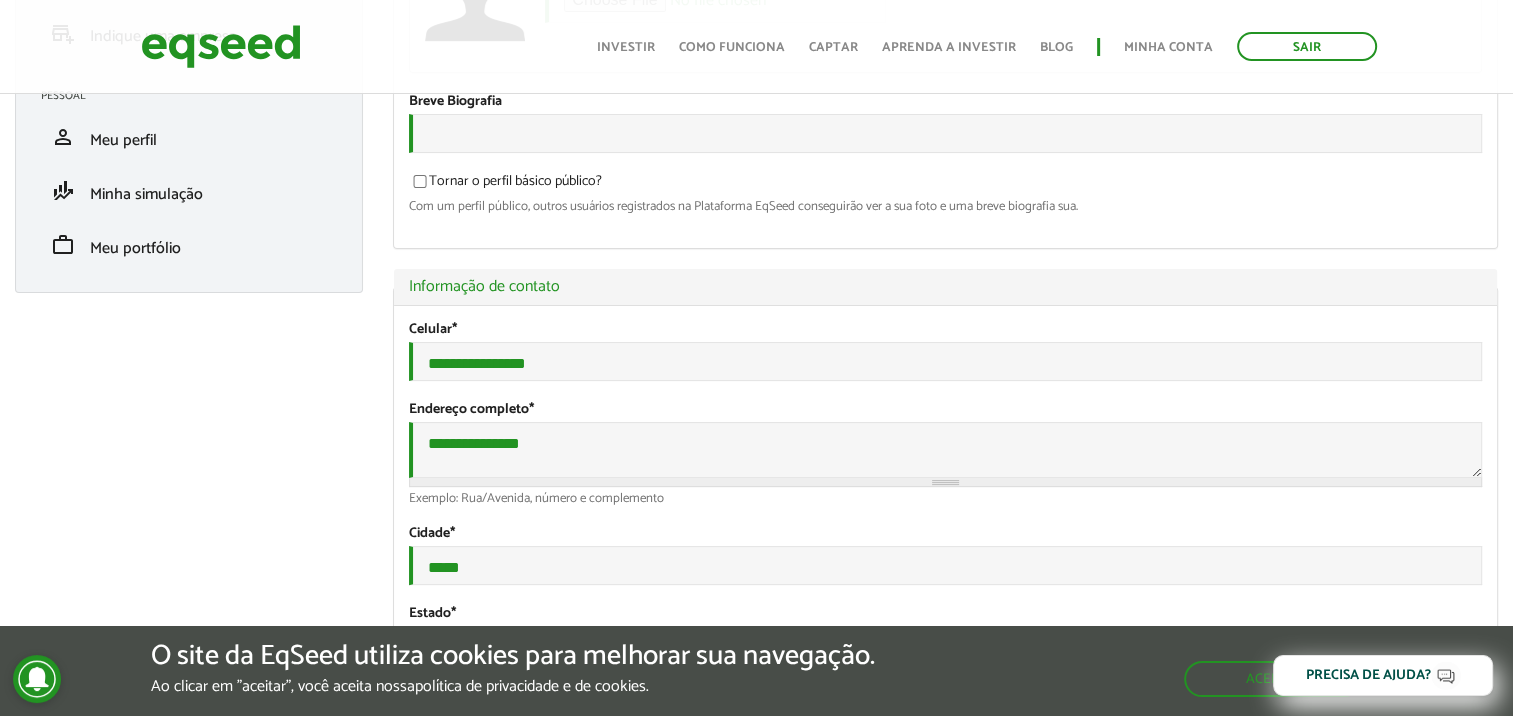 scroll, scrollTop: 0, scrollLeft: 0, axis: both 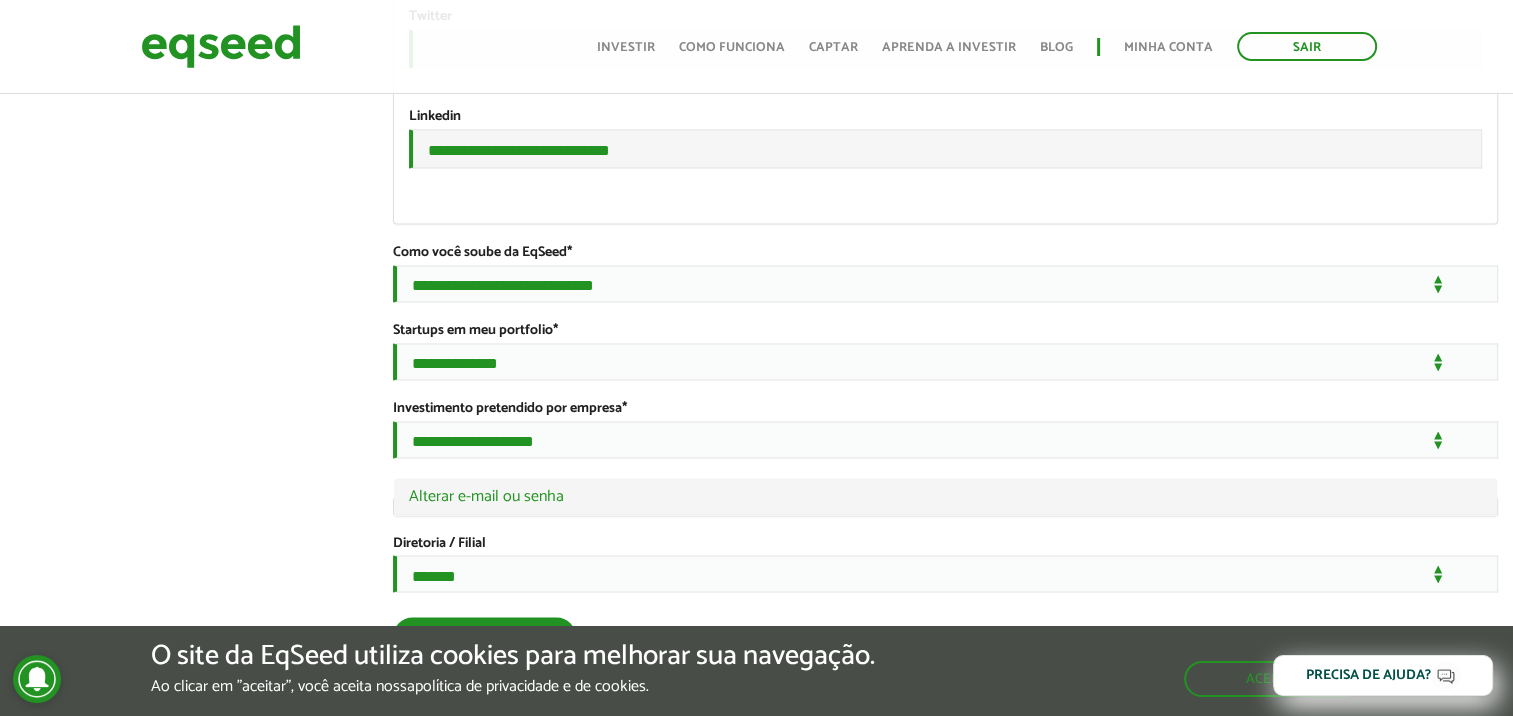 click on "Salvar" at bounding box center (484, 636) 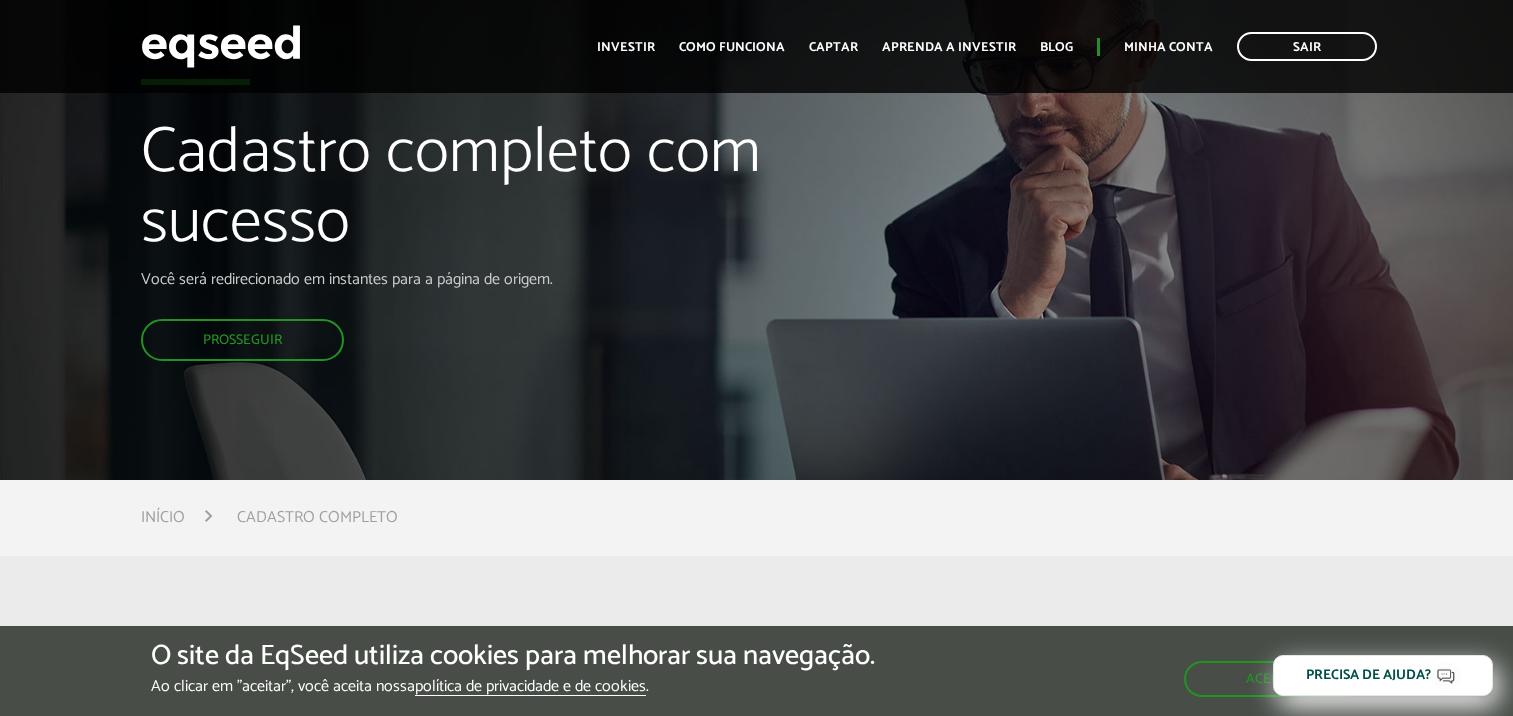 scroll, scrollTop: 0, scrollLeft: 0, axis: both 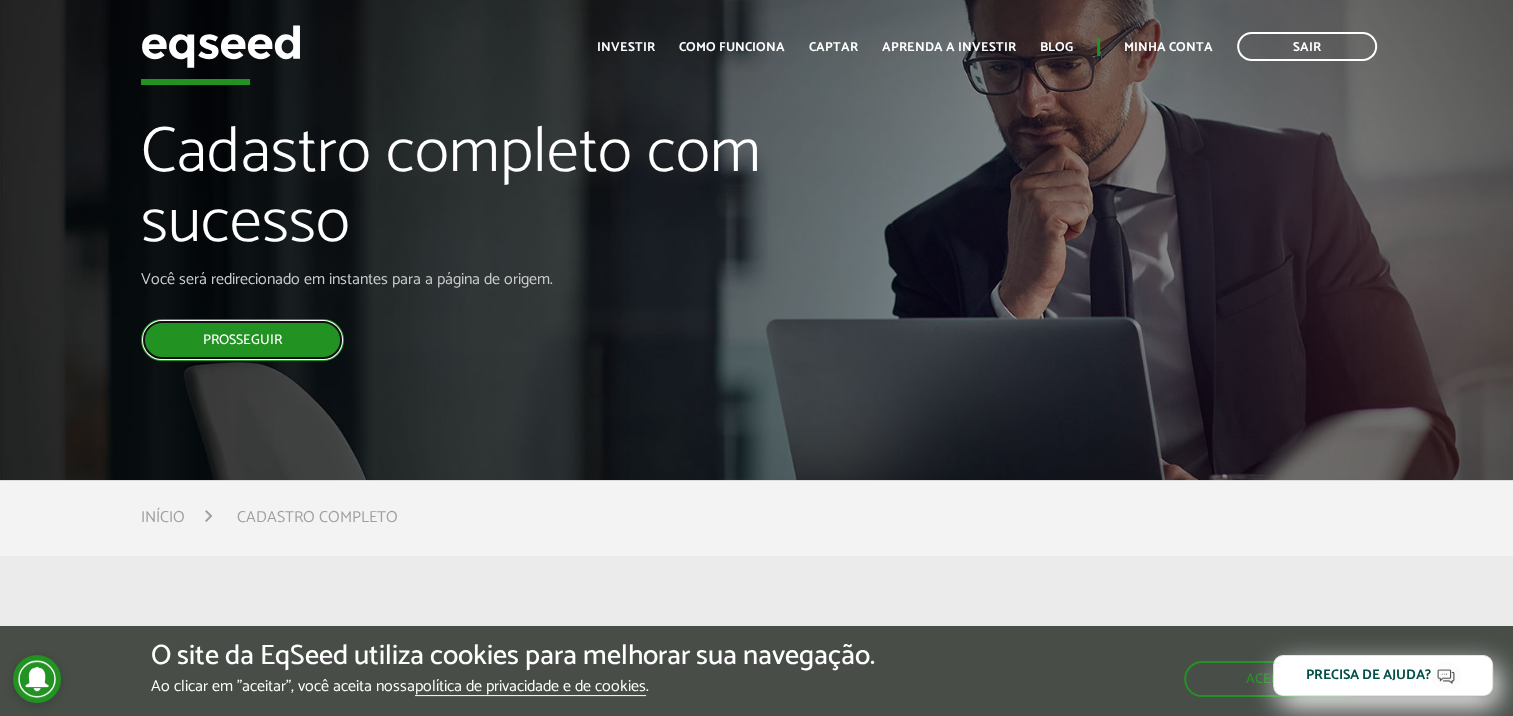 click on "Prosseguir" at bounding box center (242, 340) 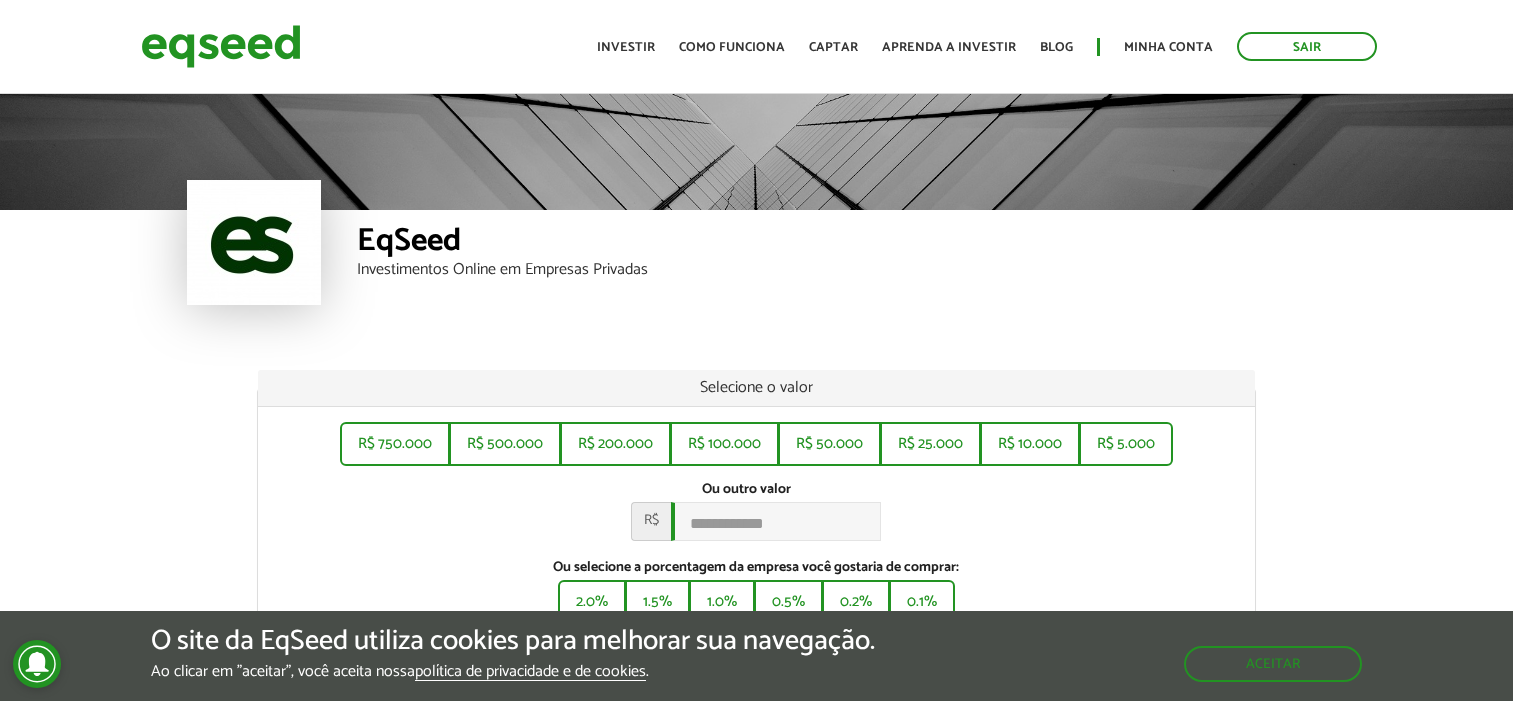 scroll, scrollTop: 0, scrollLeft: 0, axis: both 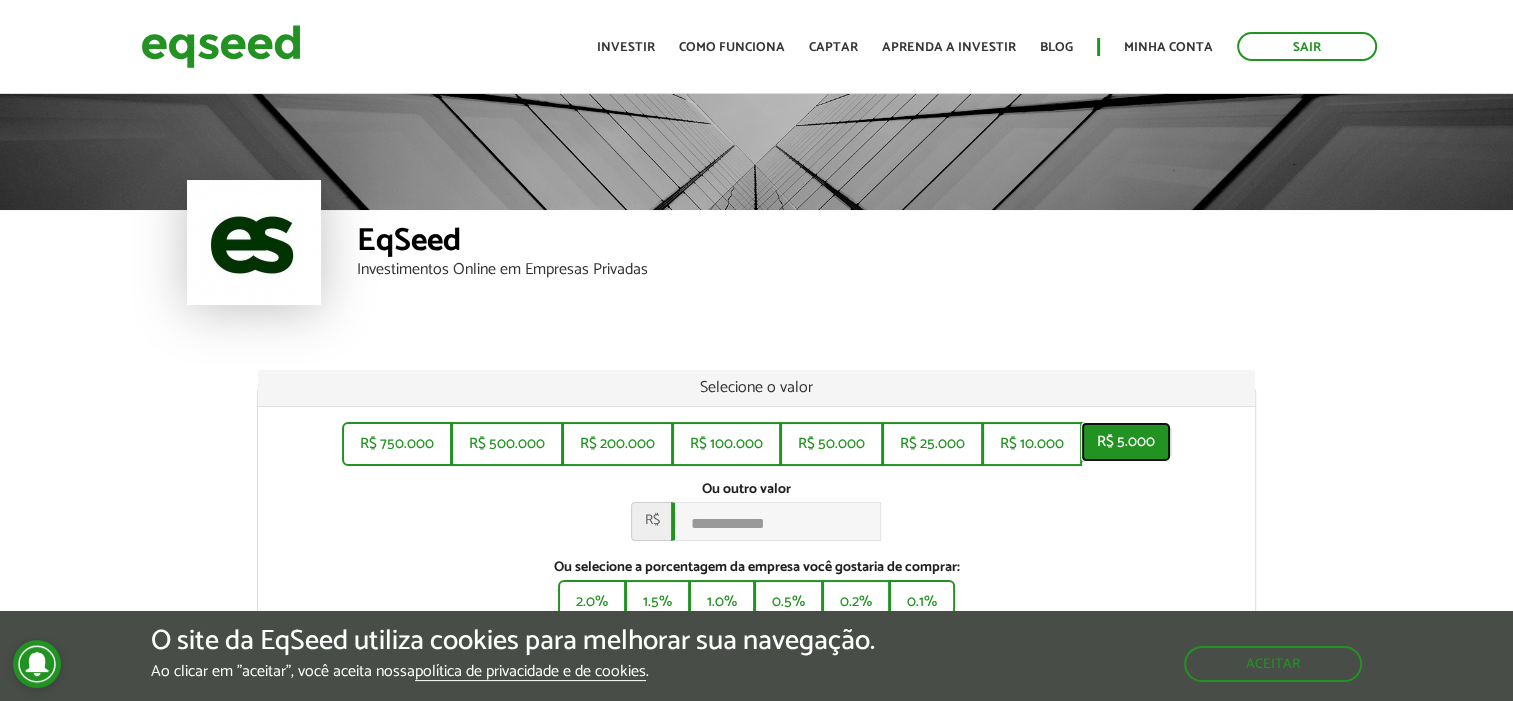 click on "R$ 5.000" at bounding box center [1126, 442] 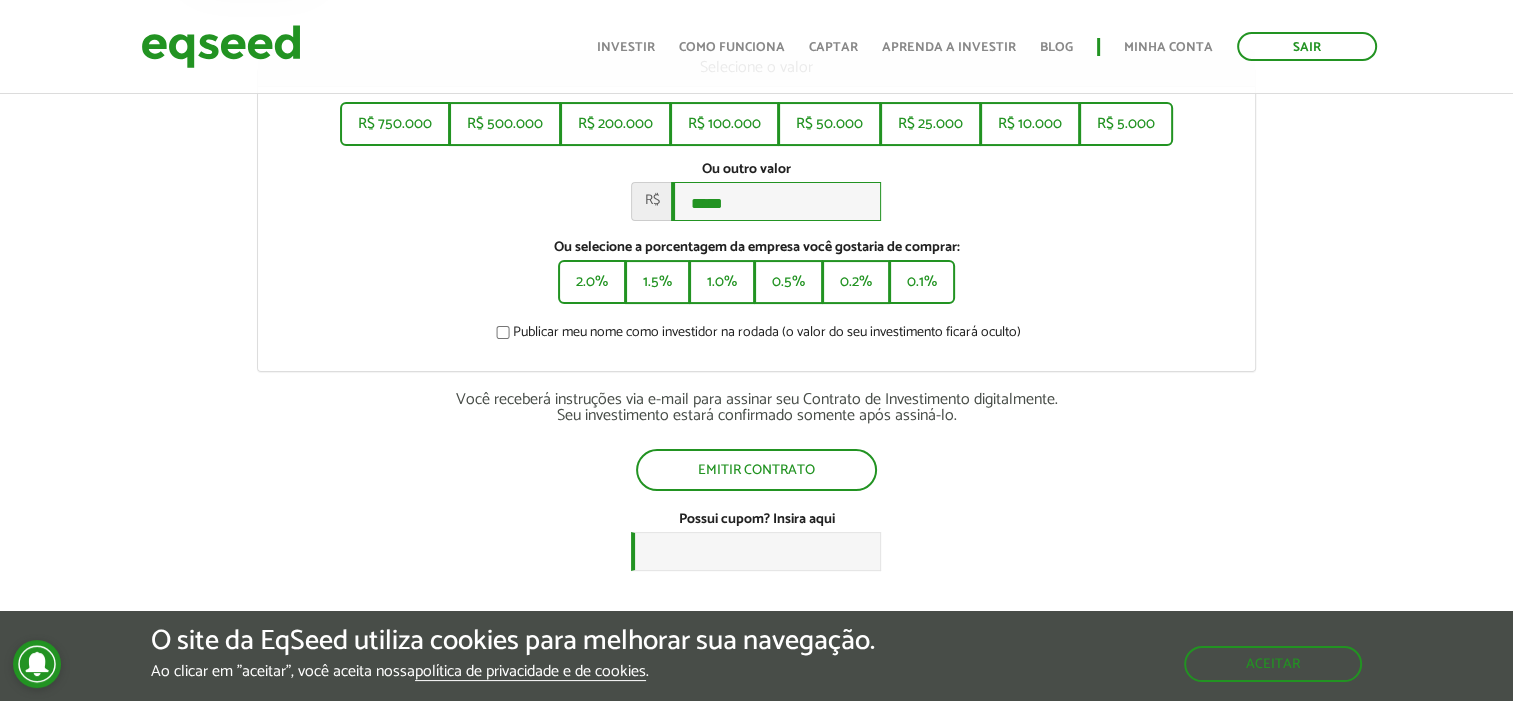 scroll, scrollTop: 476, scrollLeft: 0, axis: vertical 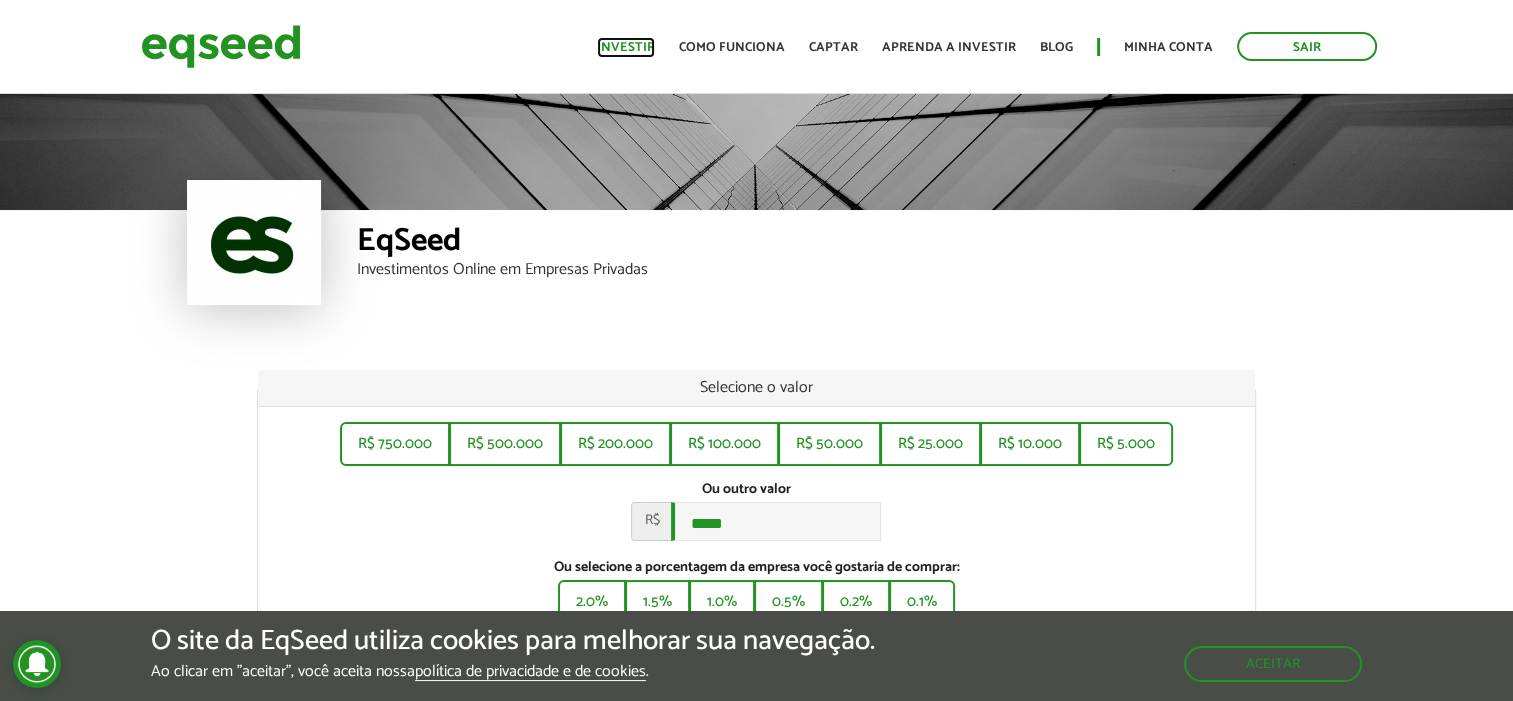 click on "Investir" at bounding box center (626, 47) 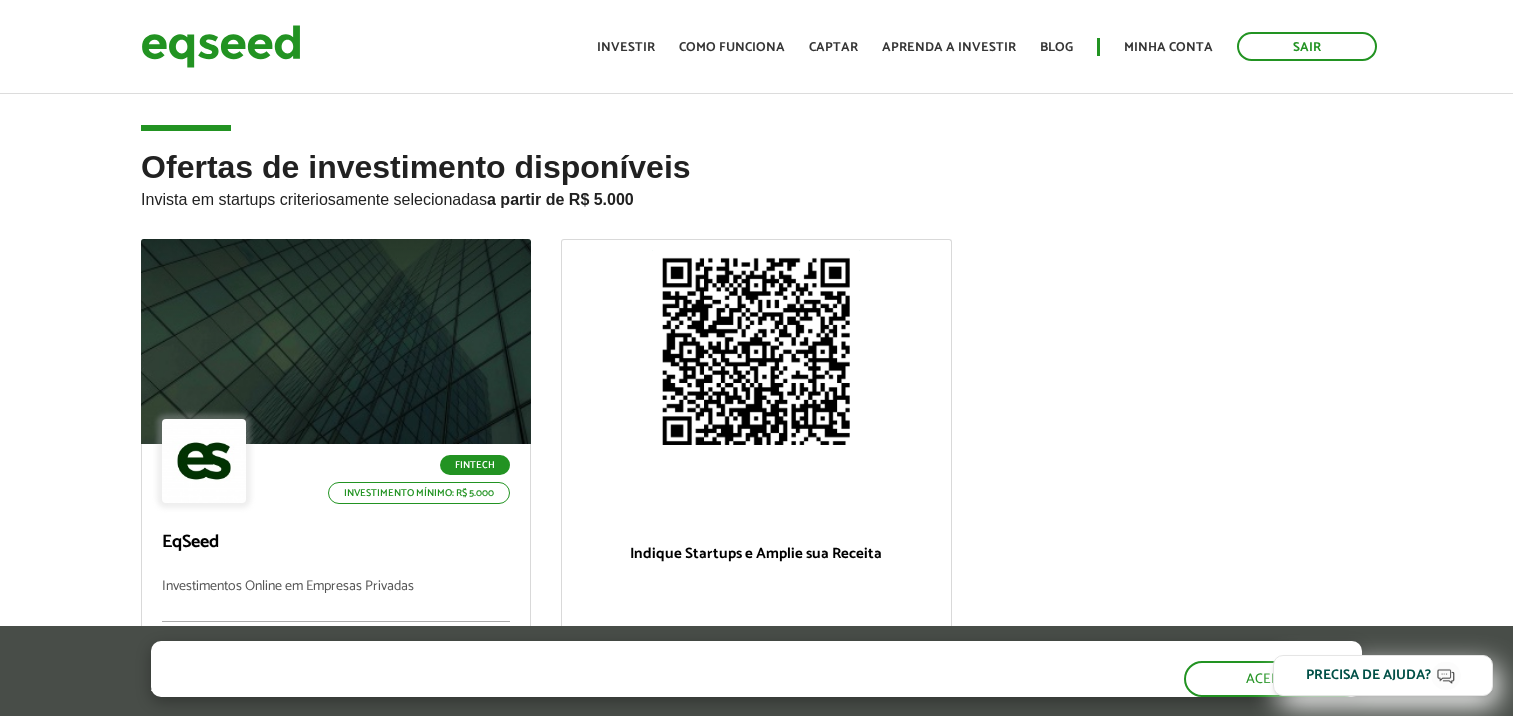 scroll, scrollTop: 0, scrollLeft: 0, axis: both 